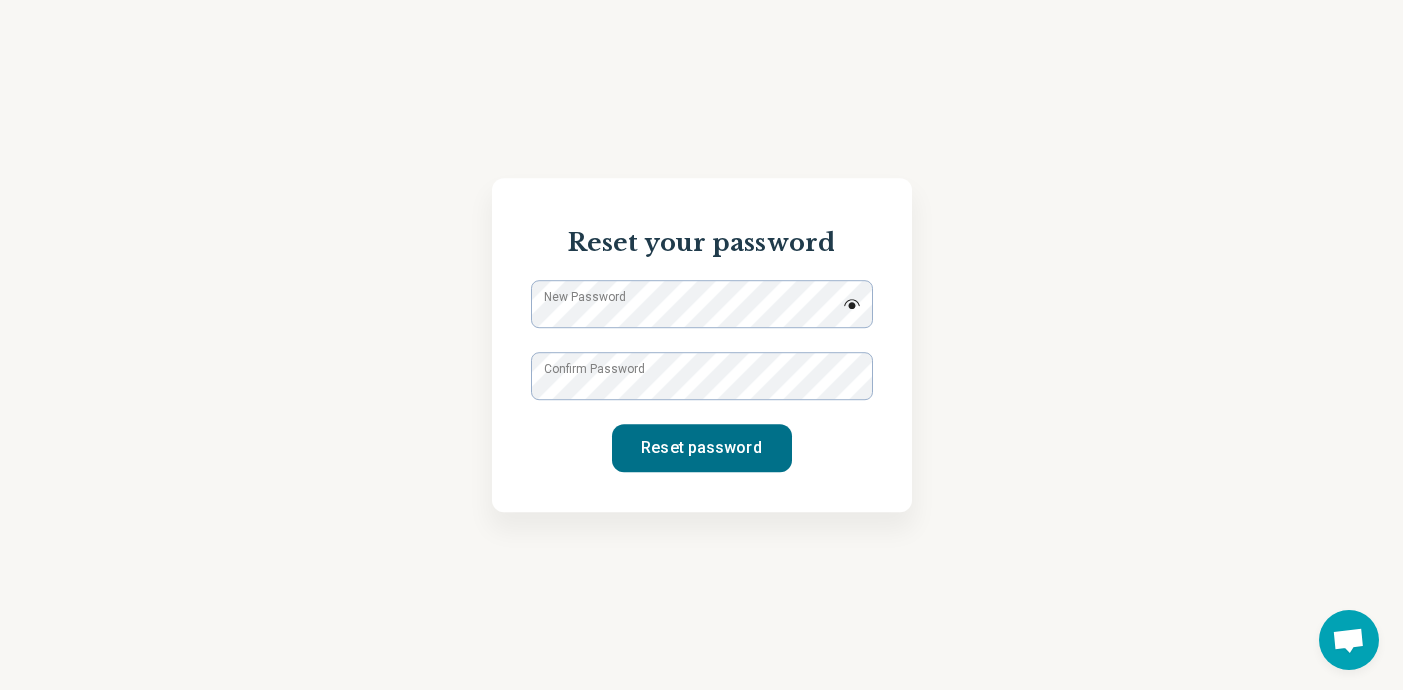 scroll, scrollTop: 0, scrollLeft: 0, axis: both 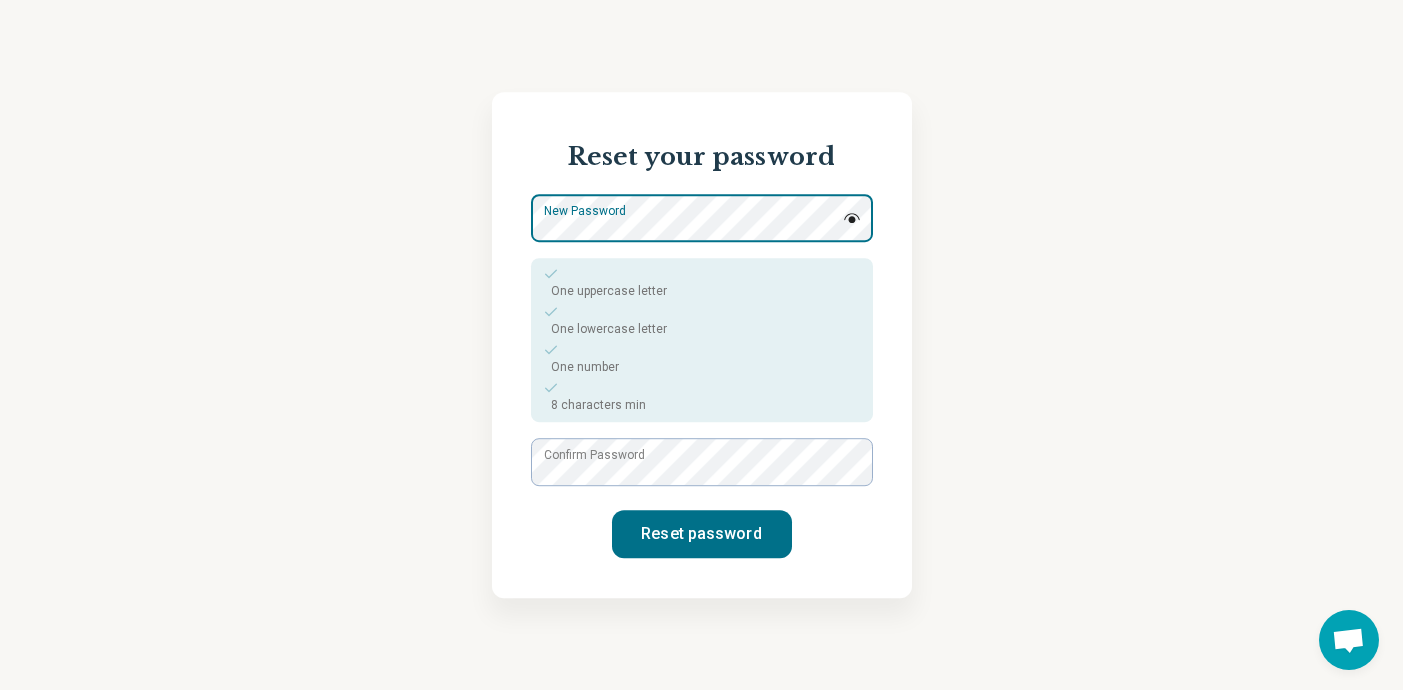 click on "New Password One uppercase letter One lowercase letter One number 8 characters min" at bounding box center [702, 308] 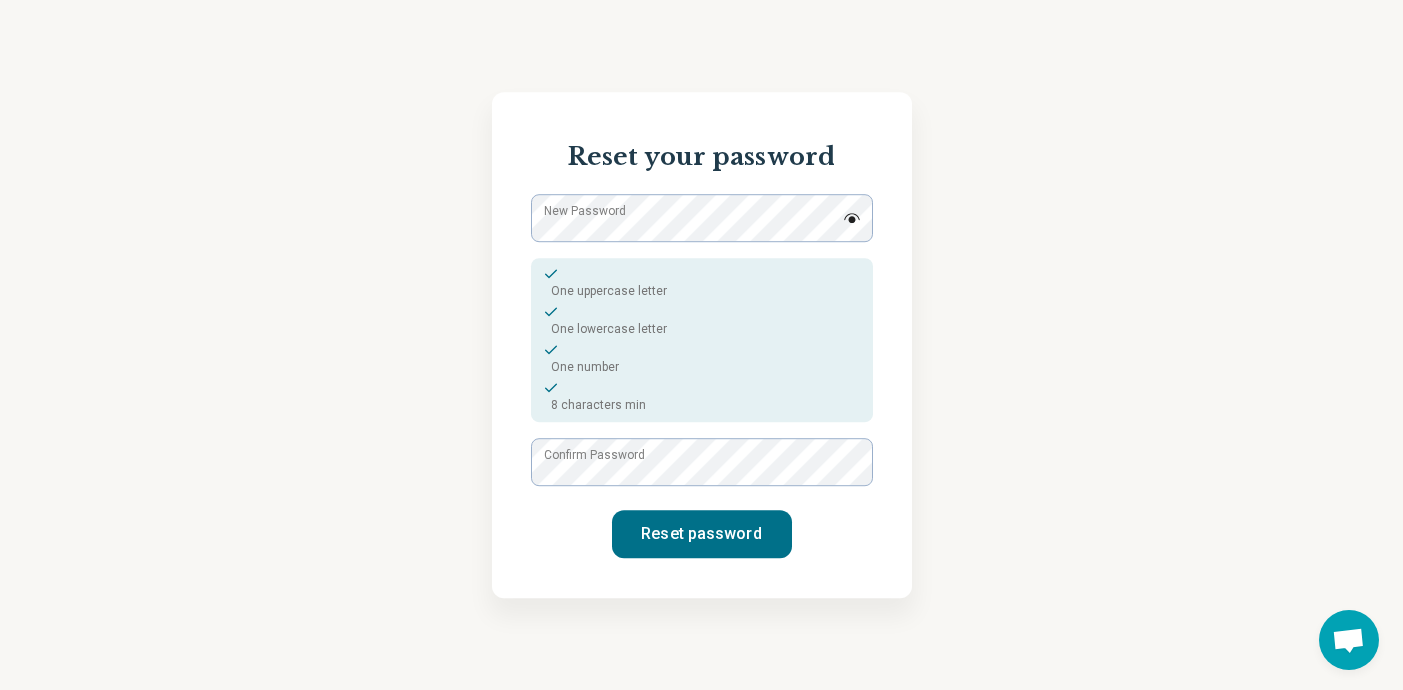 click at bounding box center (852, 218) 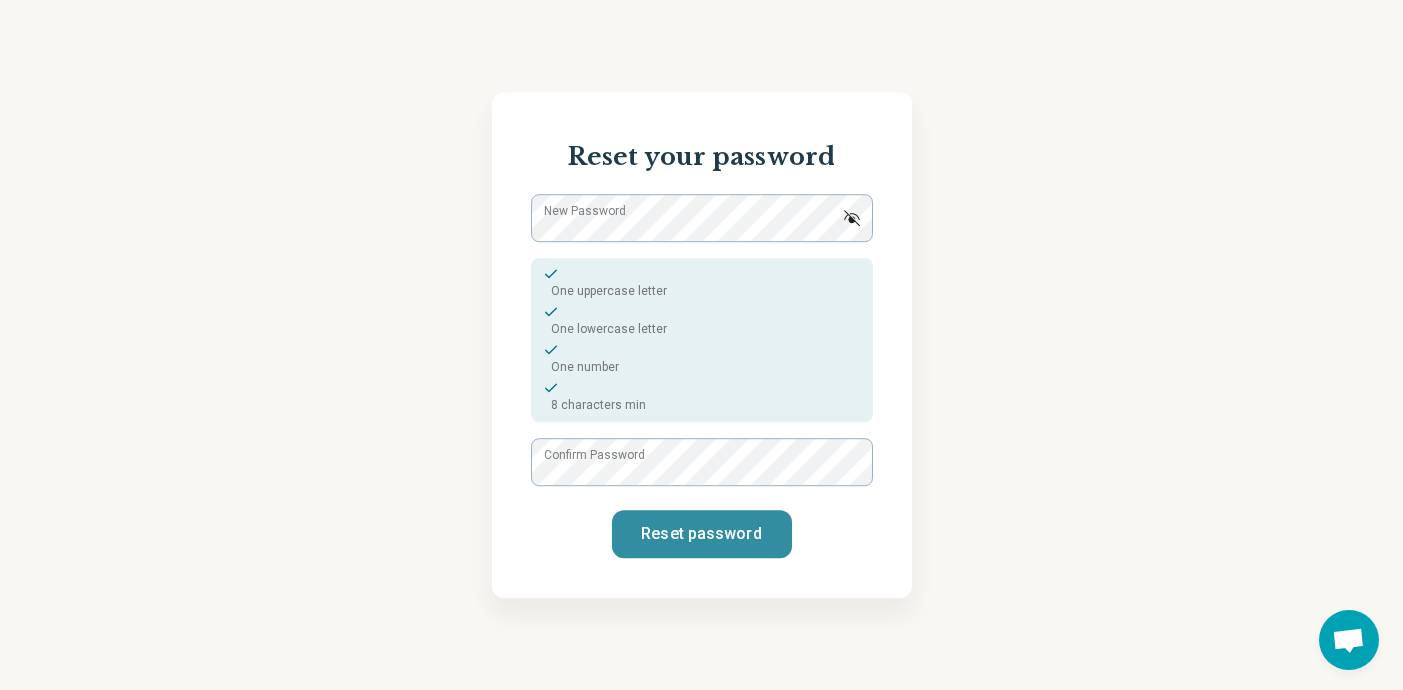 click on "Reset password" at bounding box center [702, 534] 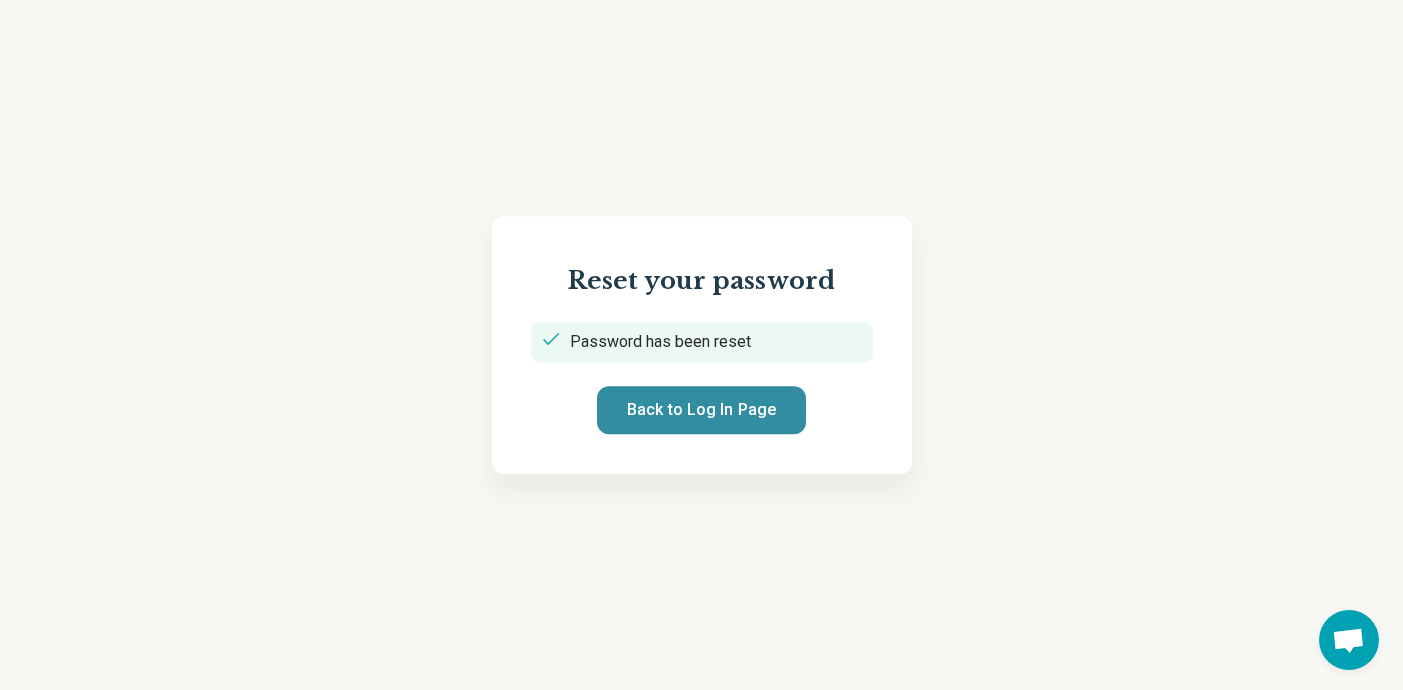 click on "Back to Log In Page" at bounding box center [701, 410] 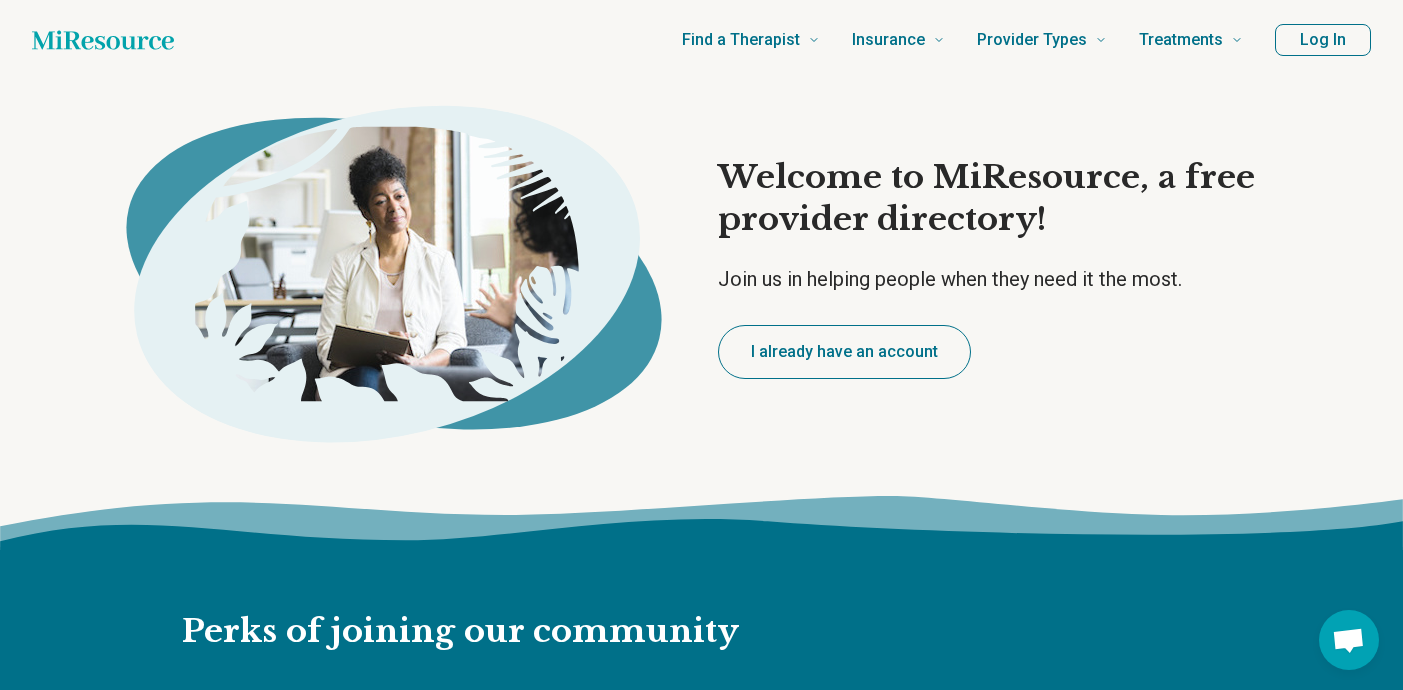 click on "Log In" at bounding box center [1323, 40] 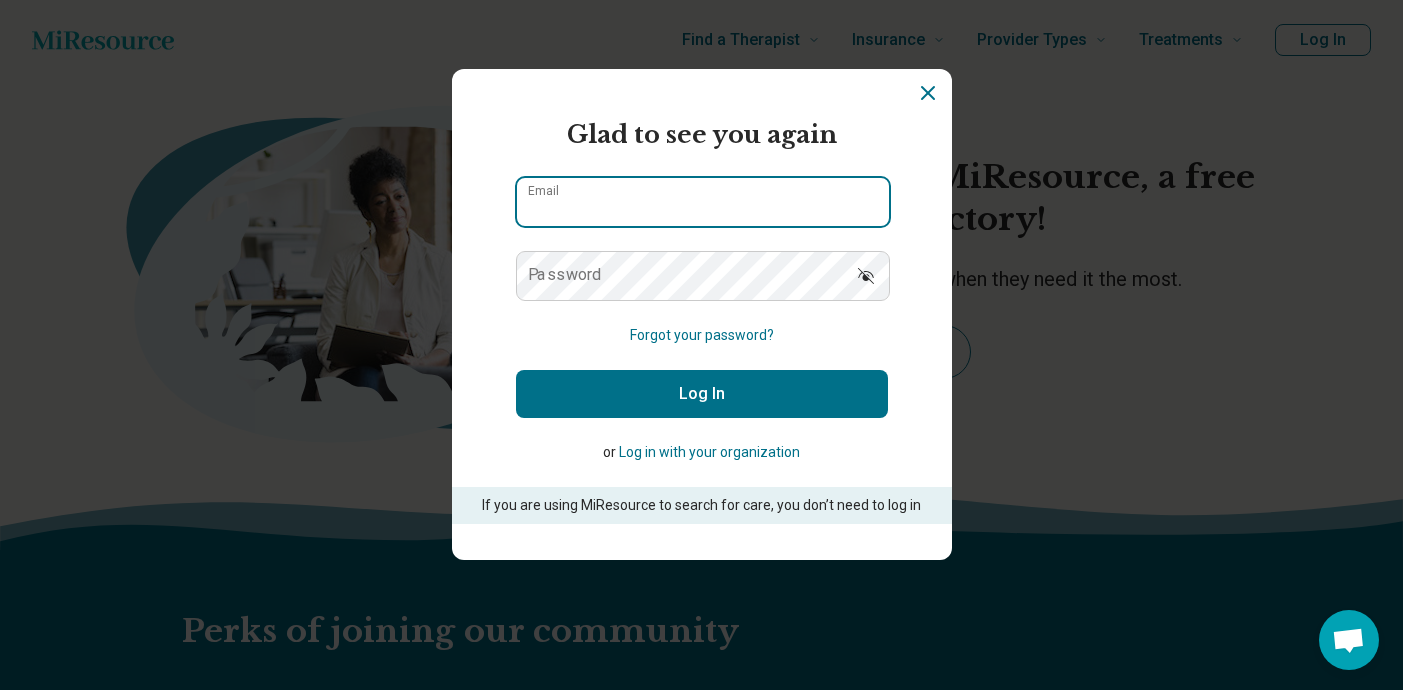 type on "**********" 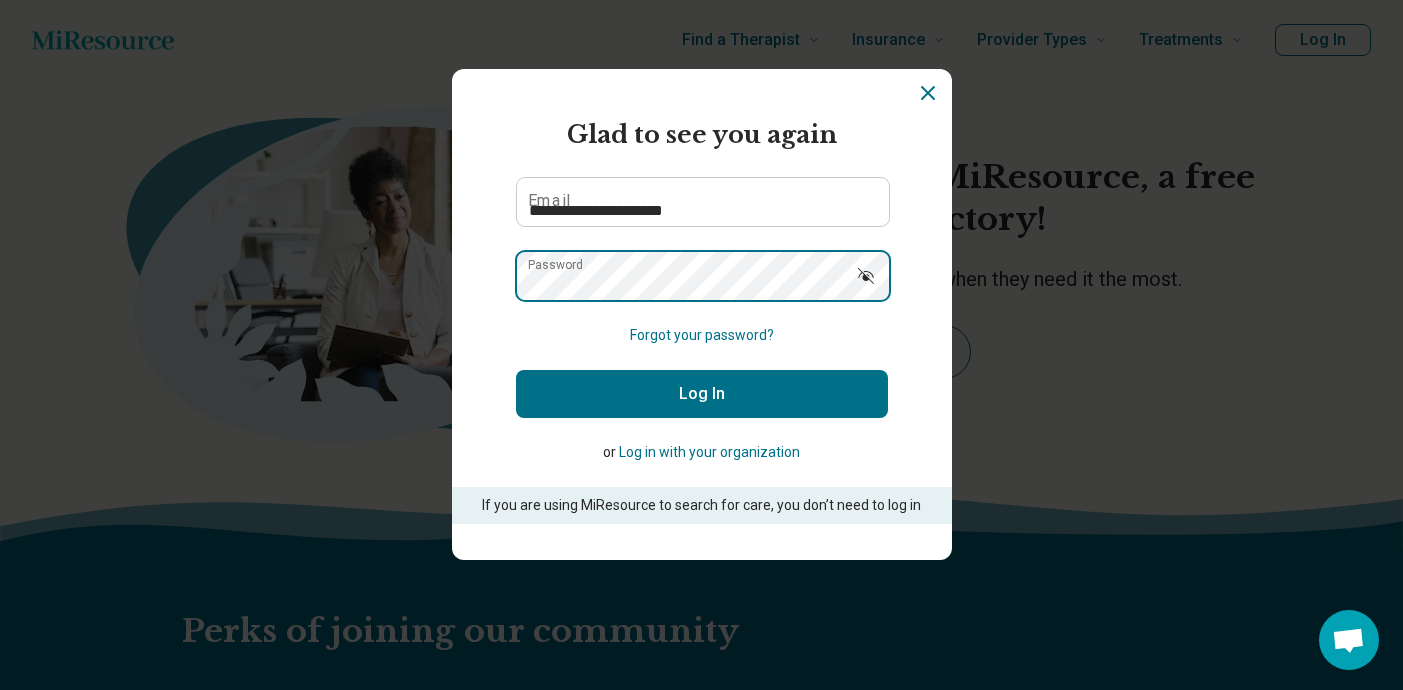 click on "Log In" at bounding box center (702, 394) 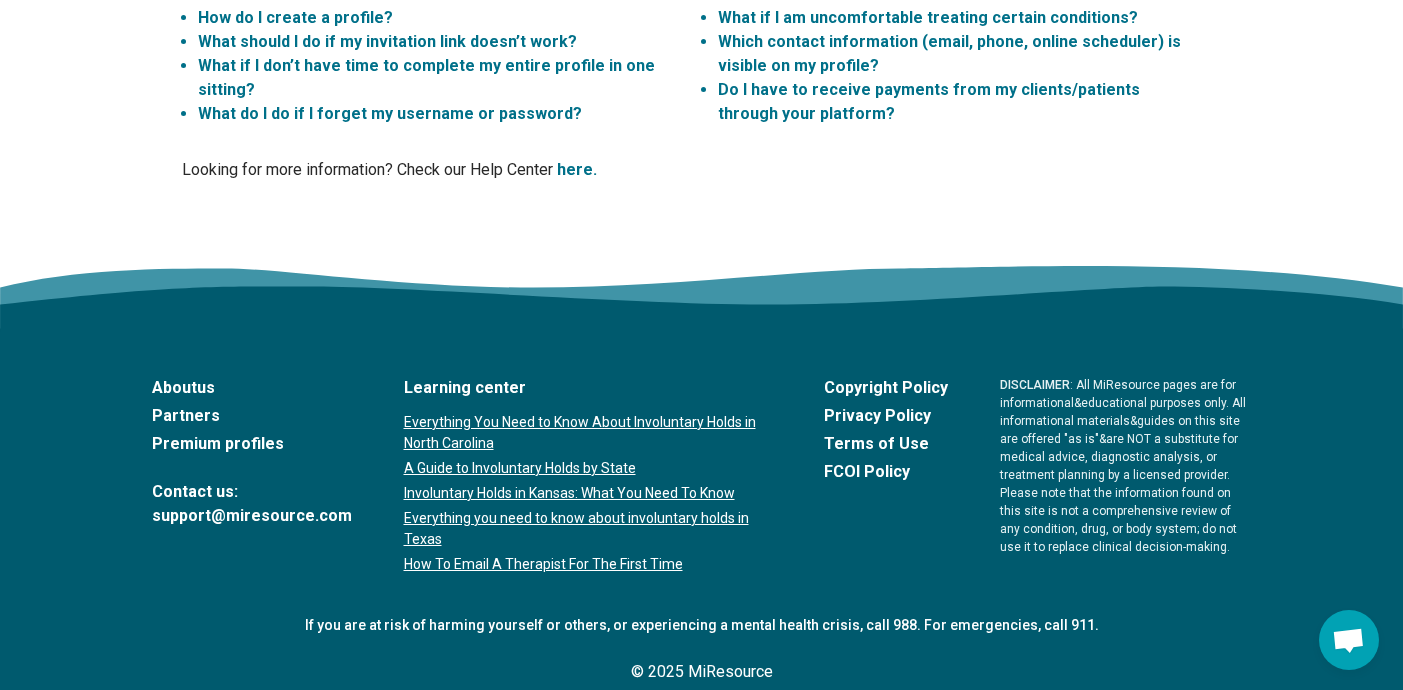 scroll, scrollTop: 0, scrollLeft: 0, axis: both 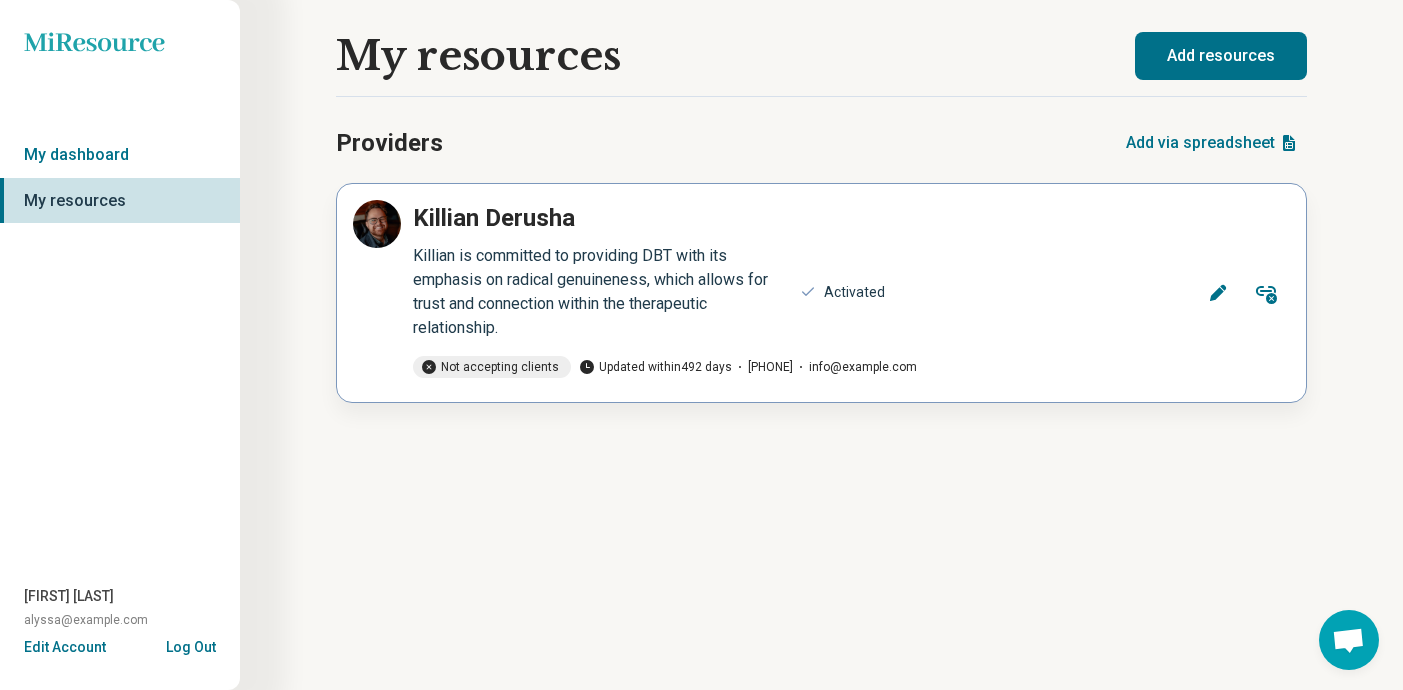 click 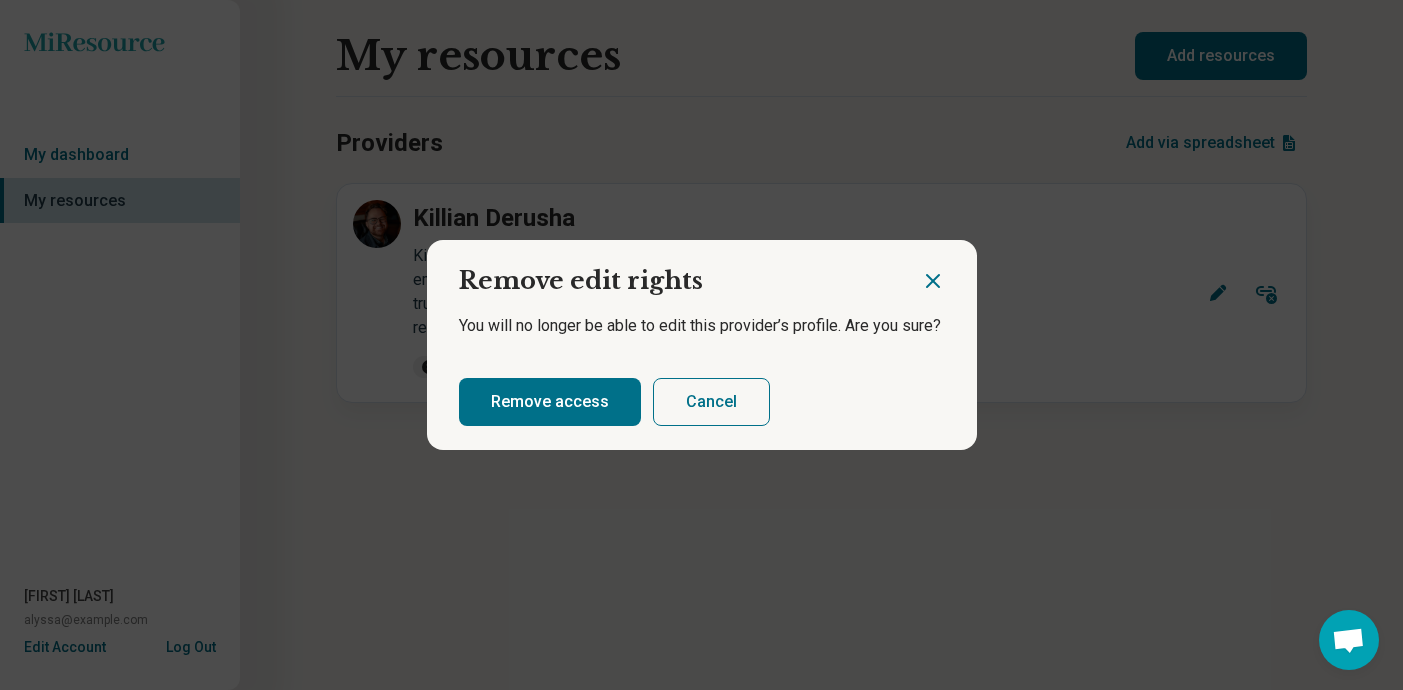 click 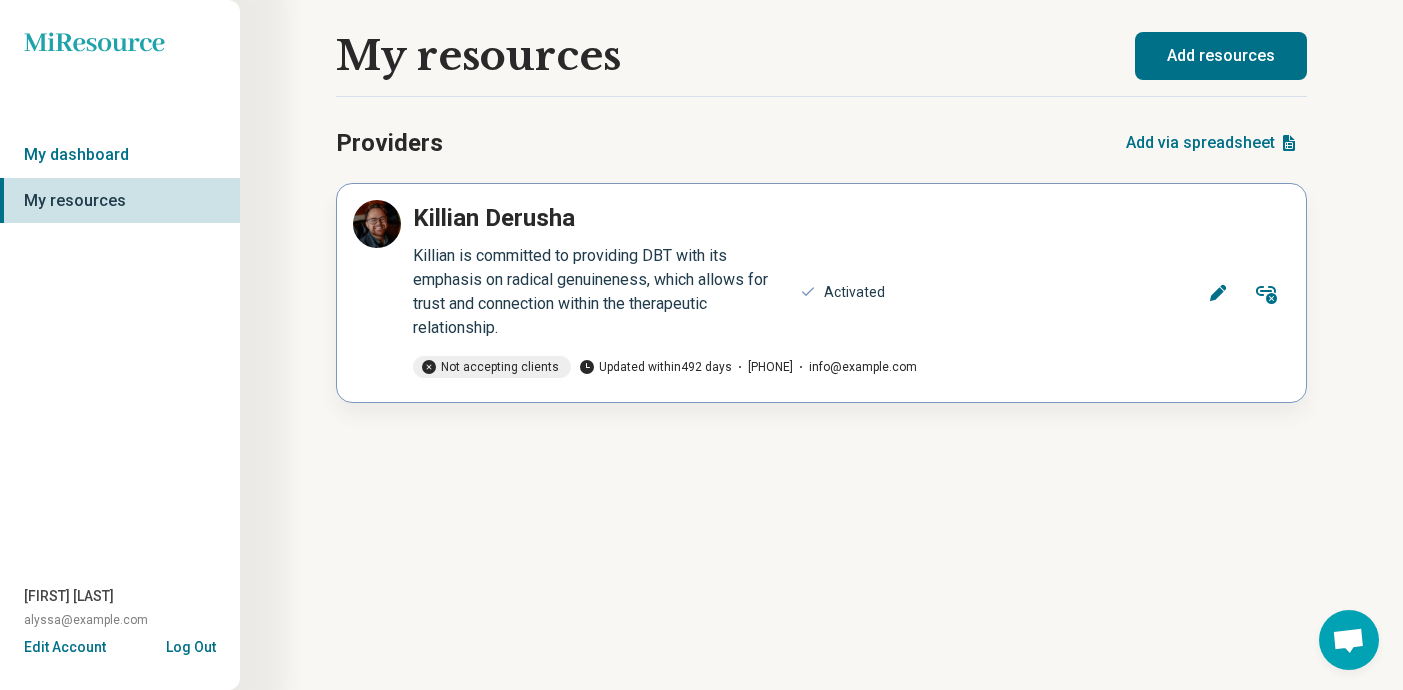 click 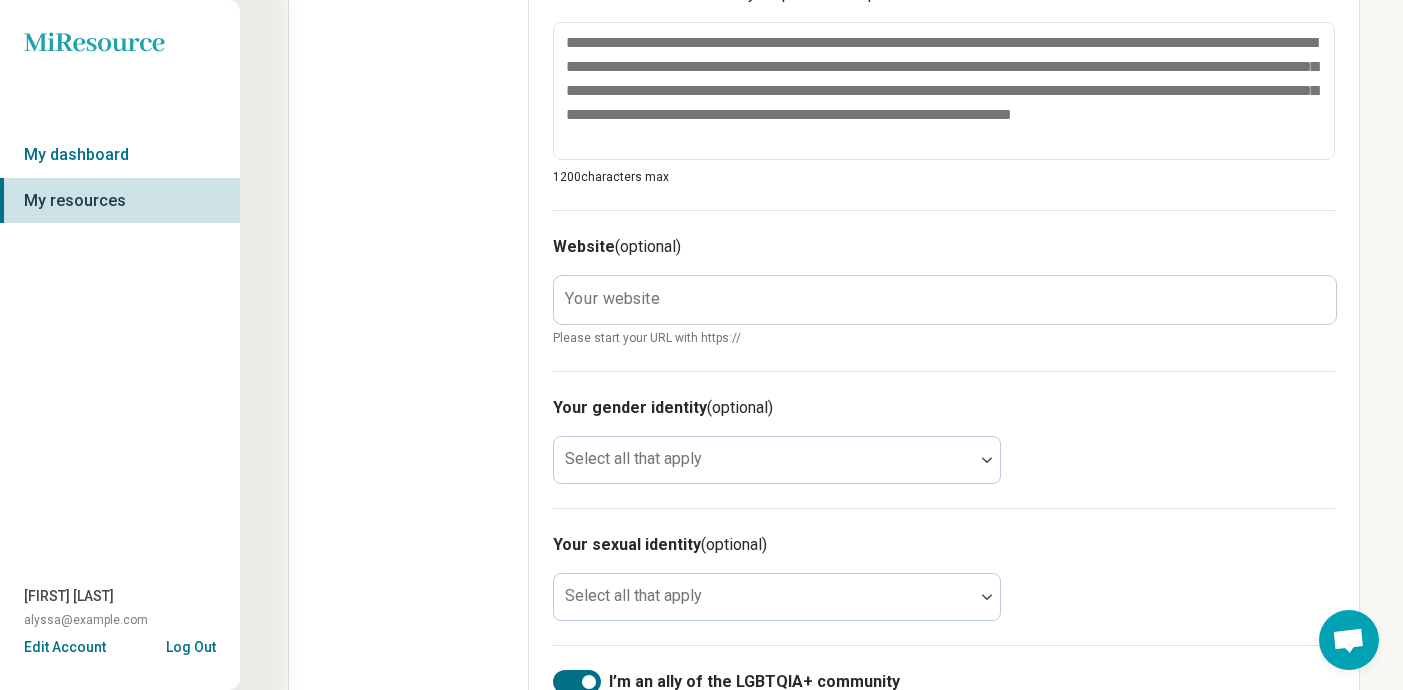 scroll, scrollTop: 260, scrollLeft: 0, axis: vertical 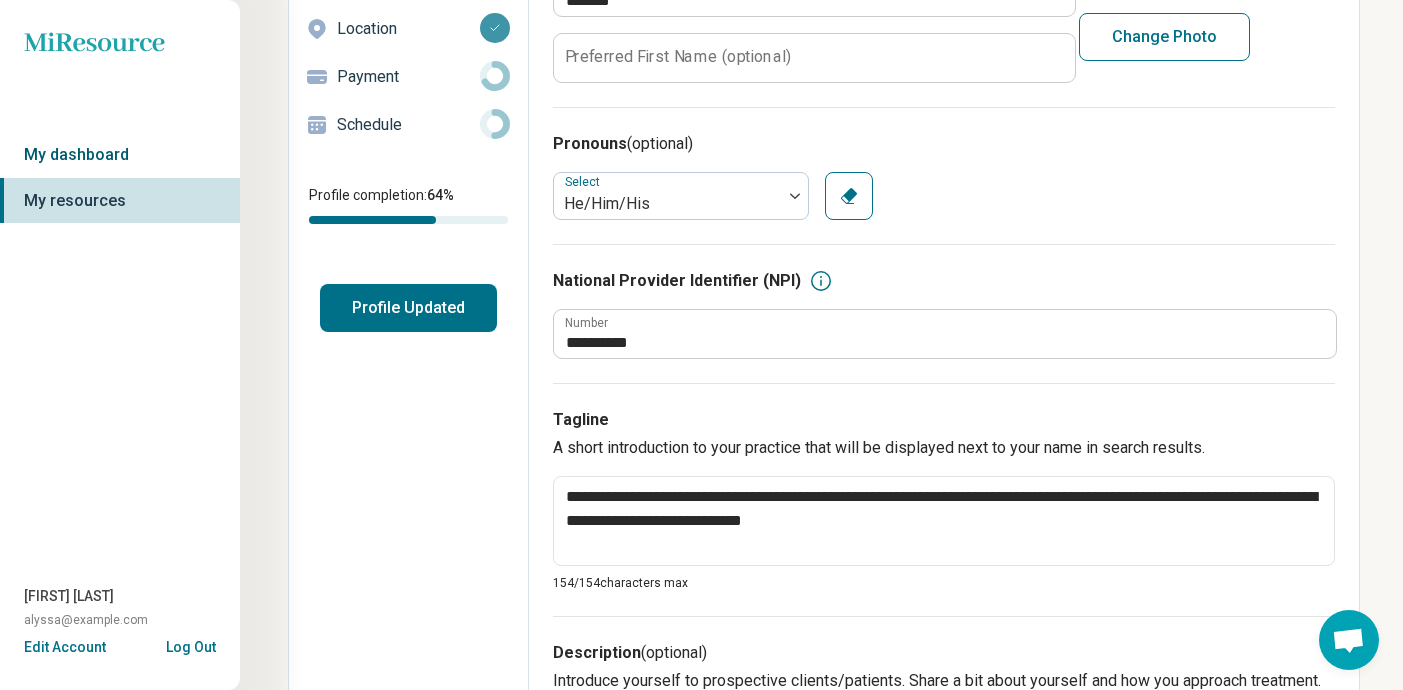 click on "My dashboard" at bounding box center [120, 155] 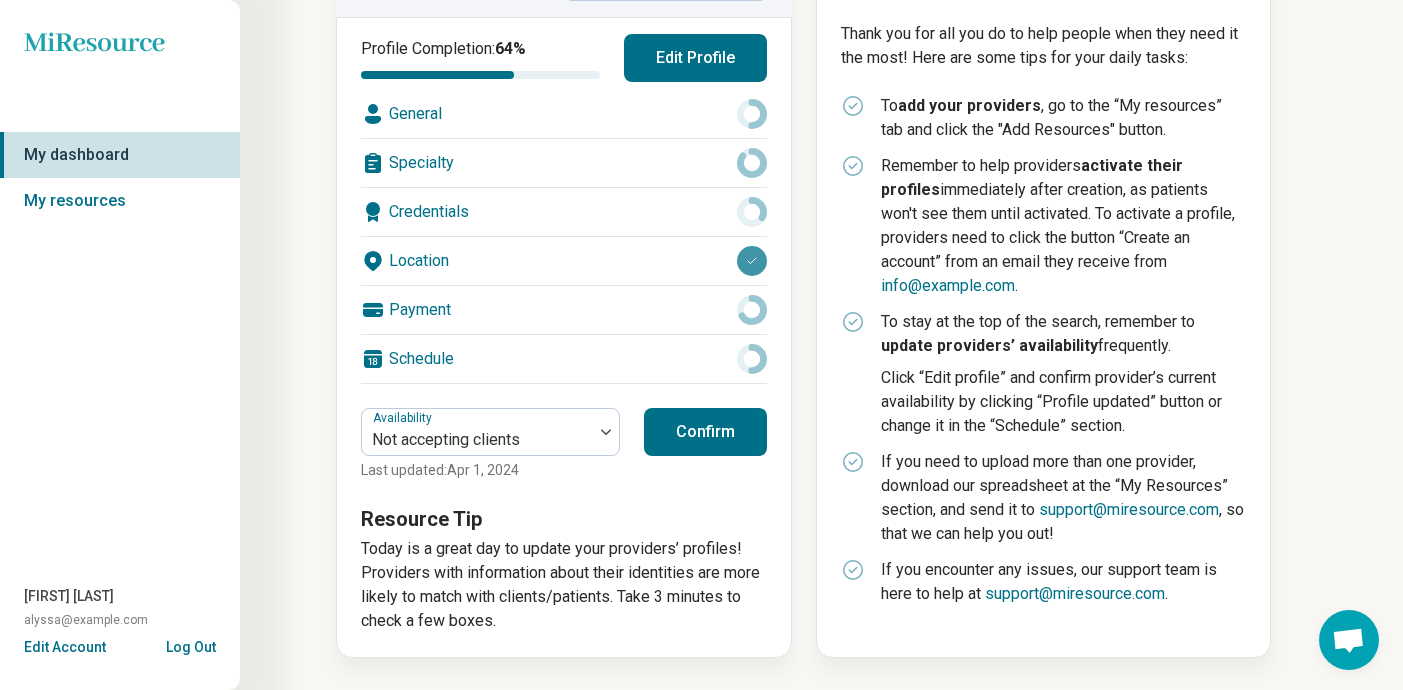 scroll, scrollTop: 193, scrollLeft: 0, axis: vertical 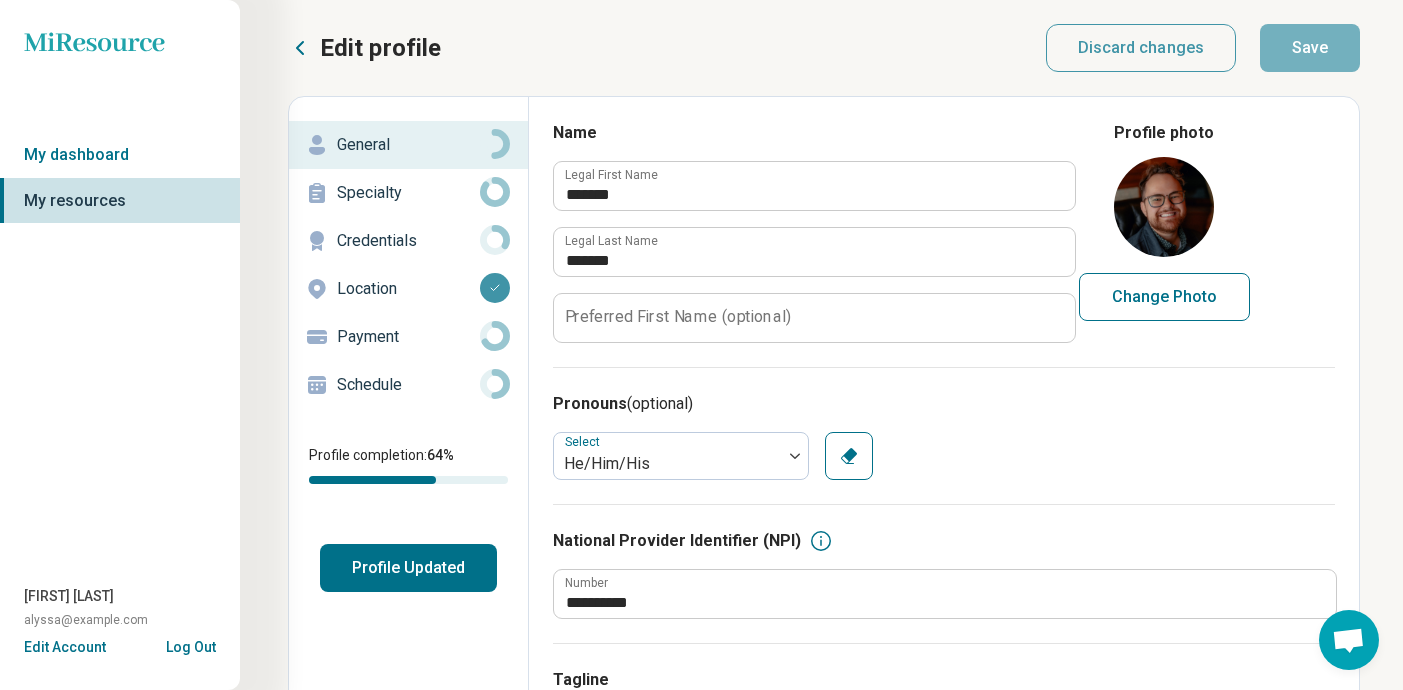 click on "Edit Account" at bounding box center (65, 647) 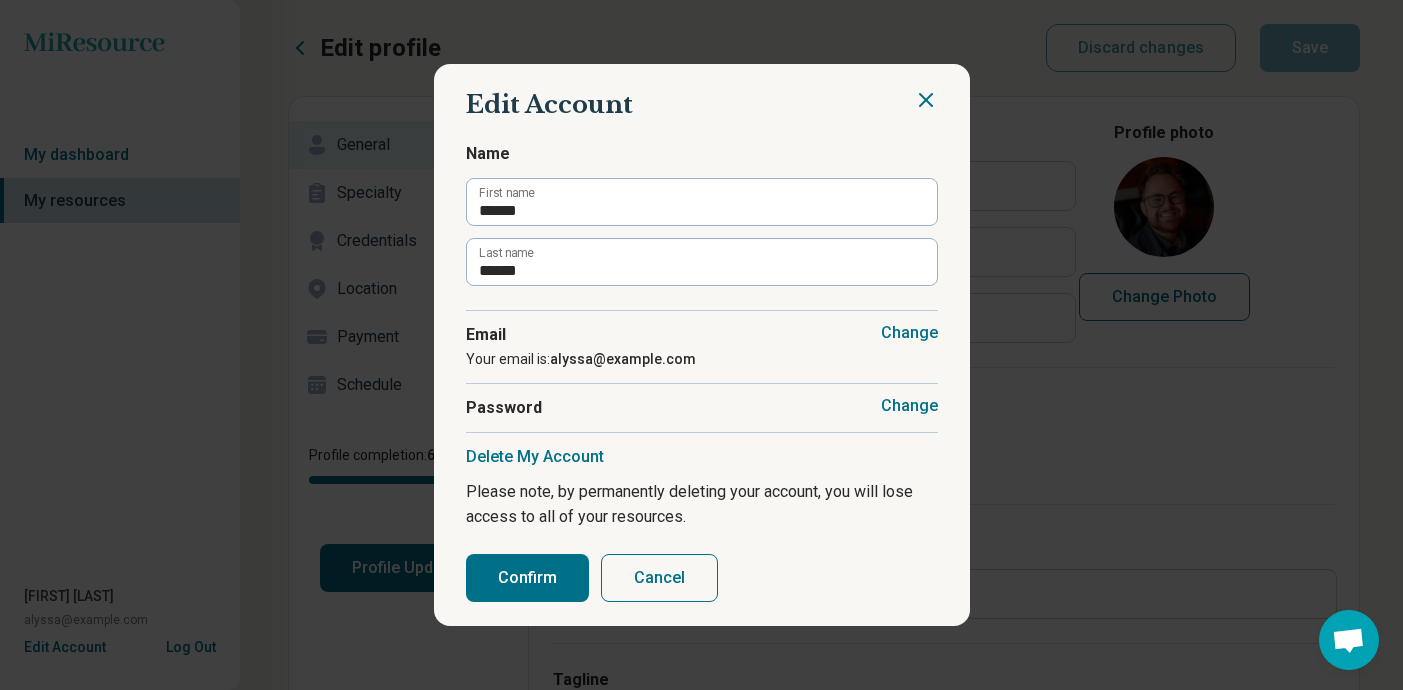 click on "Cancel" at bounding box center (659, 578) 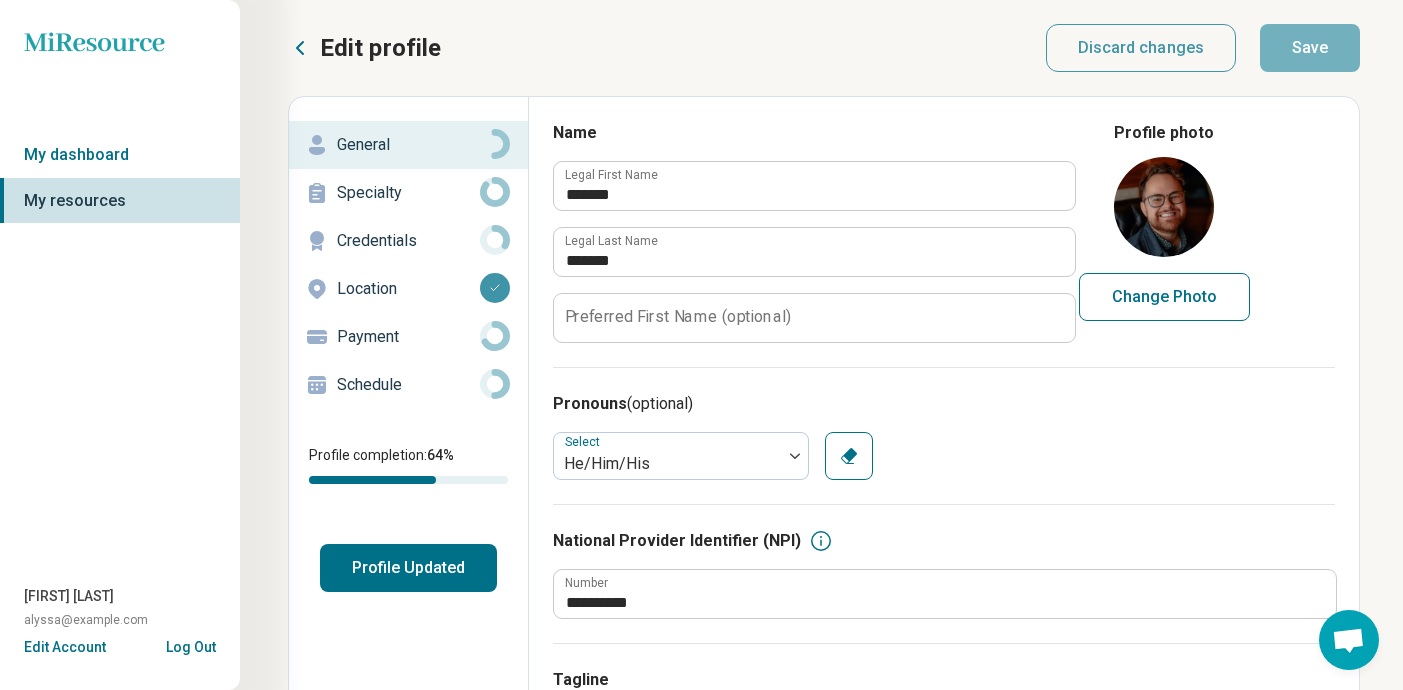 scroll, scrollTop: 0, scrollLeft: 0, axis: both 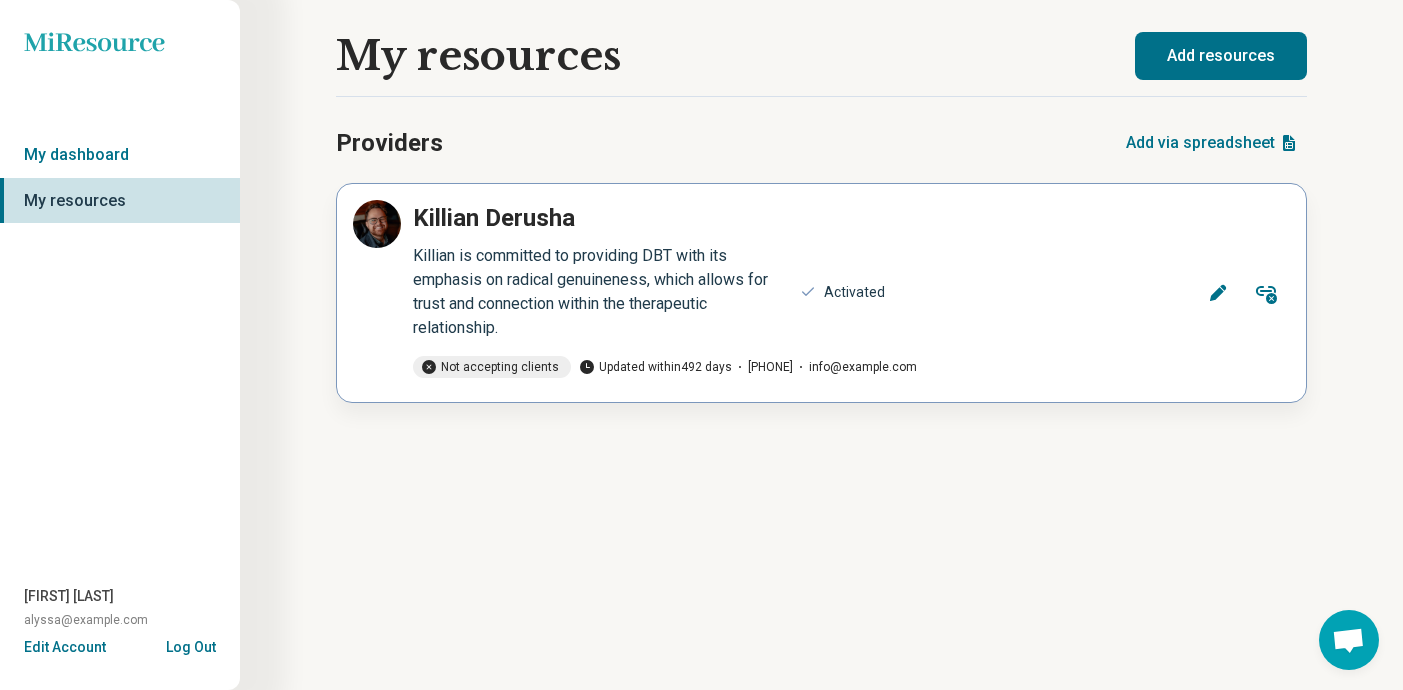 click on "Not accepting clients" at bounding box center [492, 367] 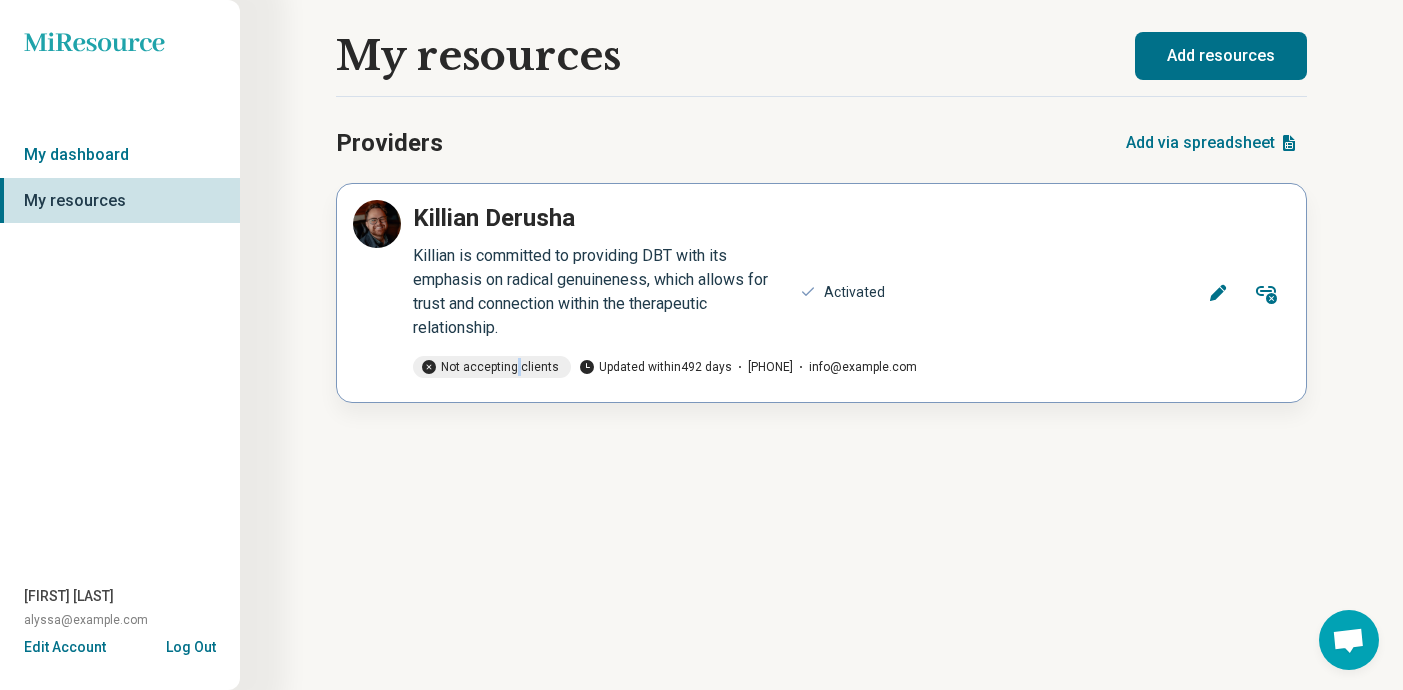click on "Not accepting clients" at bounding box center (492, 367) 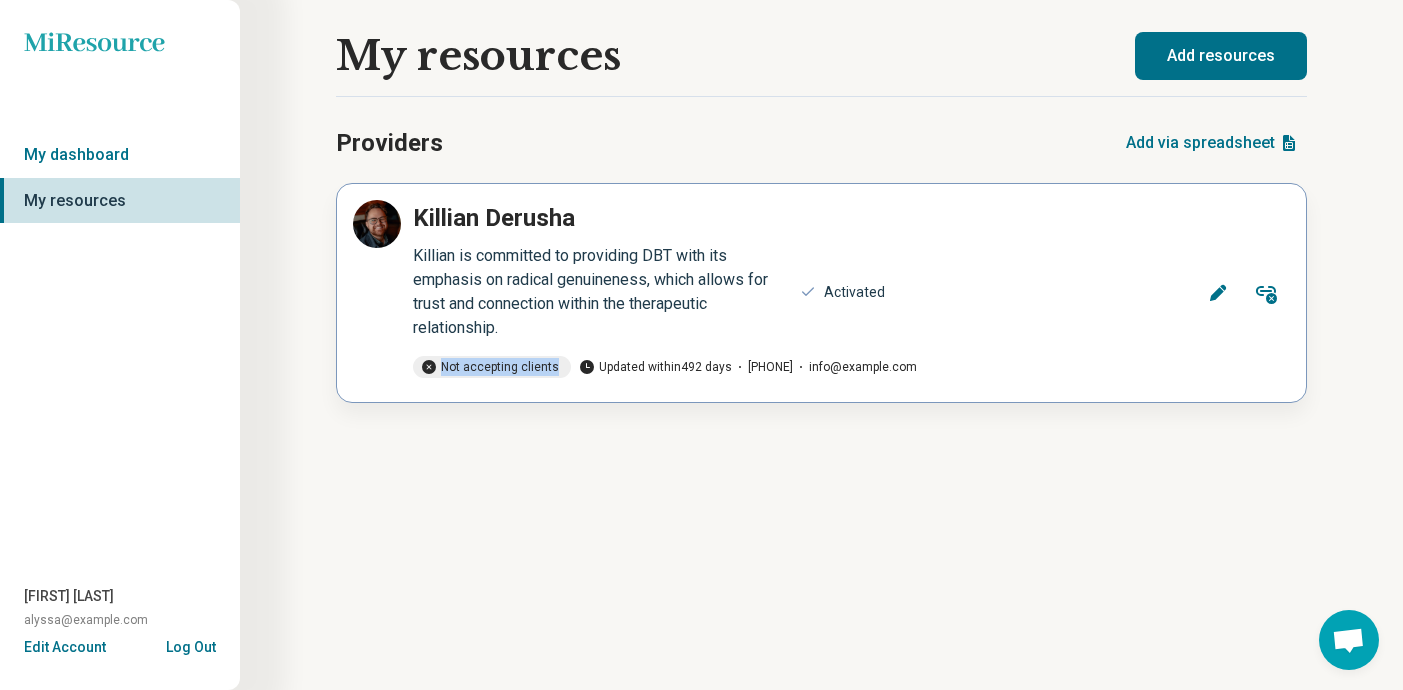 click on "Not accepting clients" at bounding box center [492, 367] 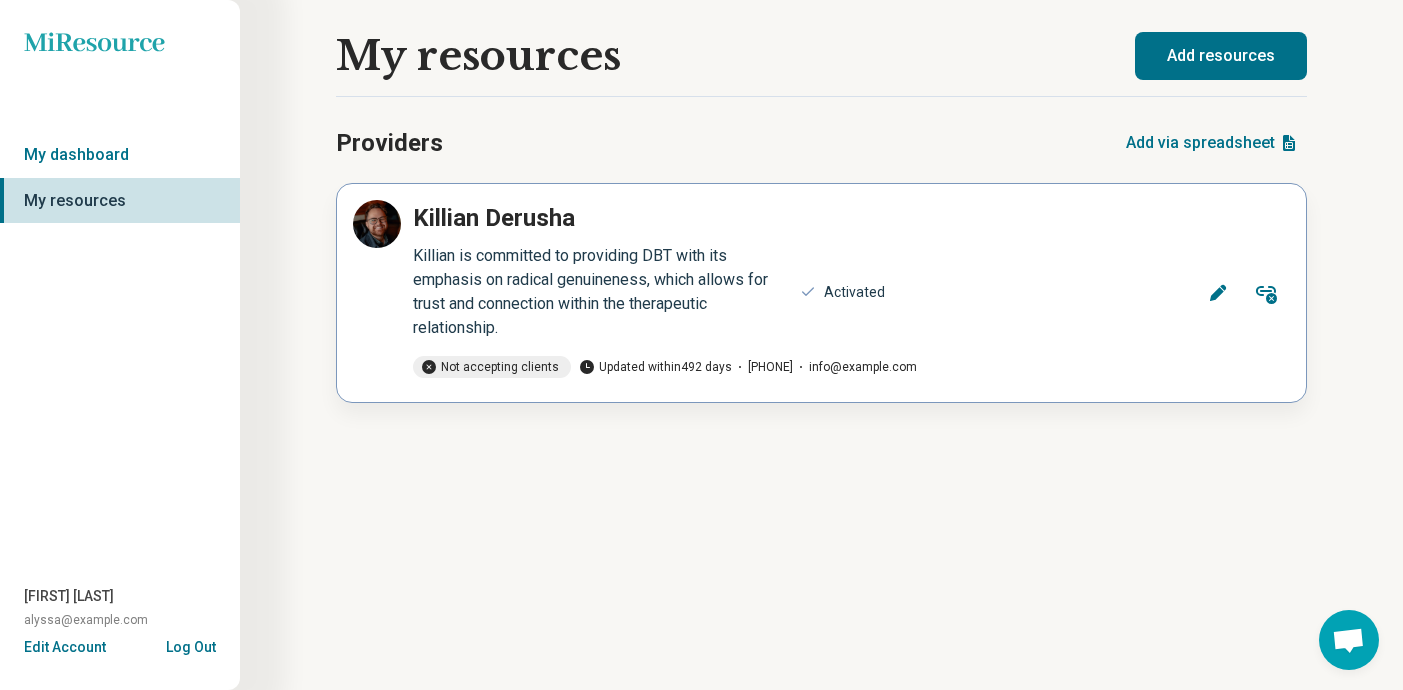 click on "[FIRST] [LAST]" at bounding box center (494, 218) 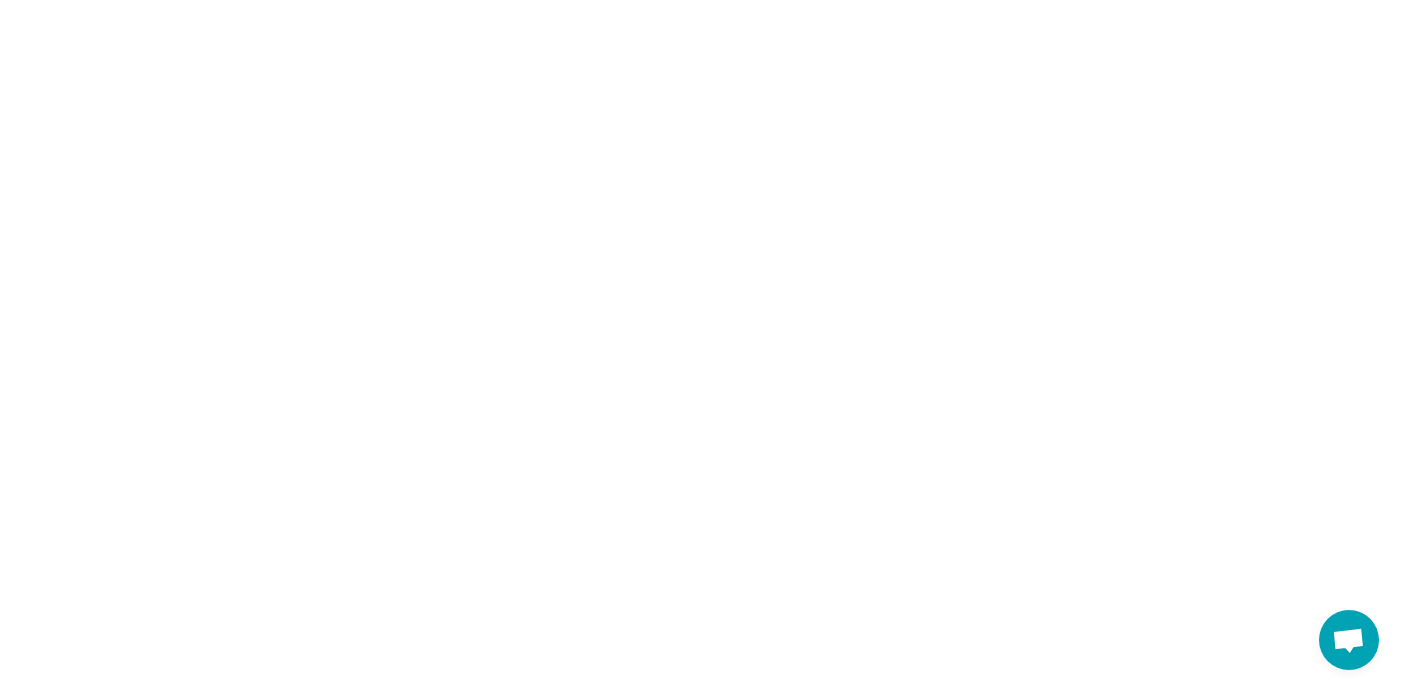 type on "*" 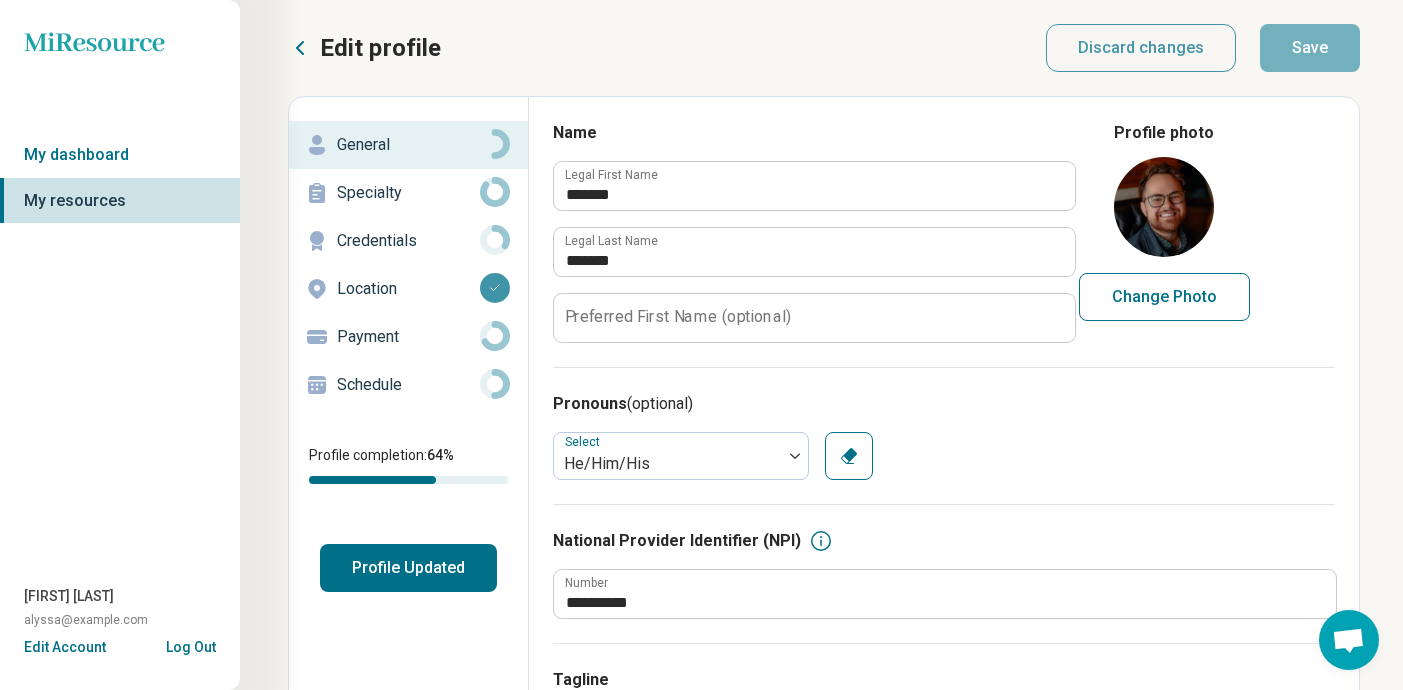 click on "Schedule" at bounding box center (408, 385) 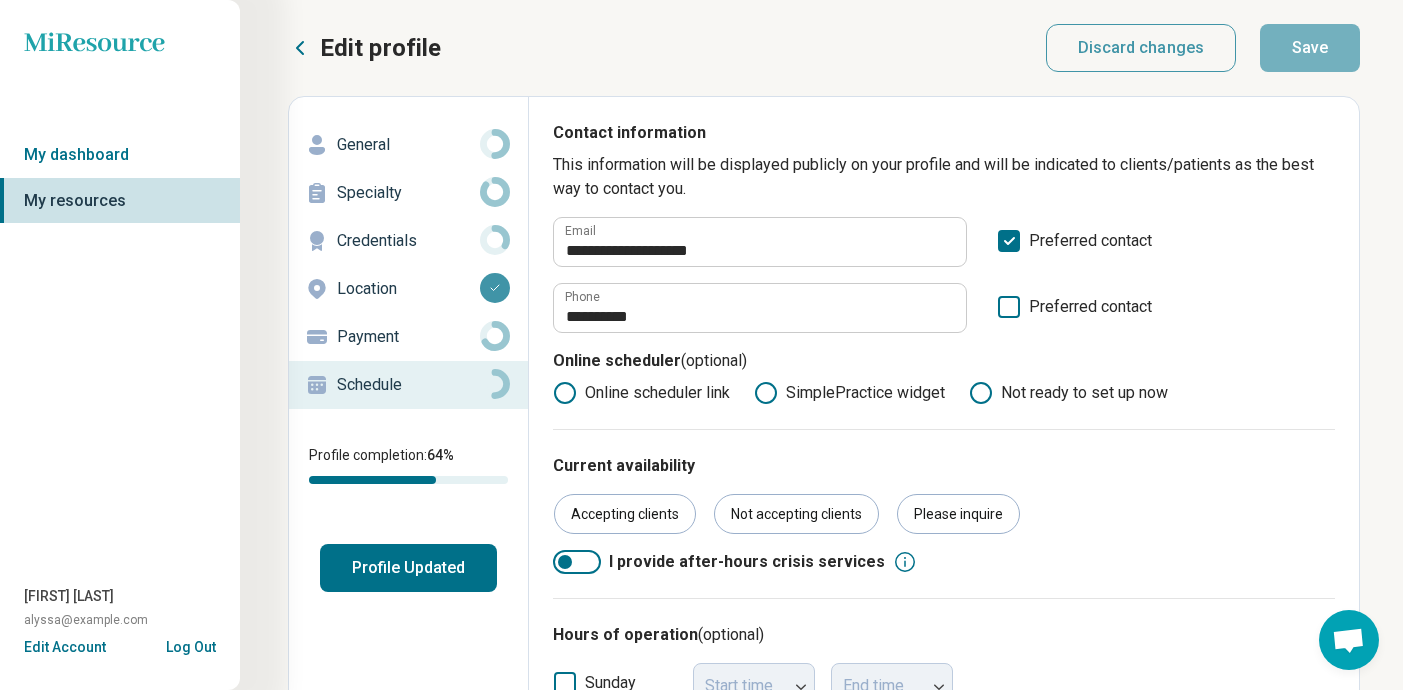 scroll, scrollTop: 0, scrollLeft: 0, axis: both 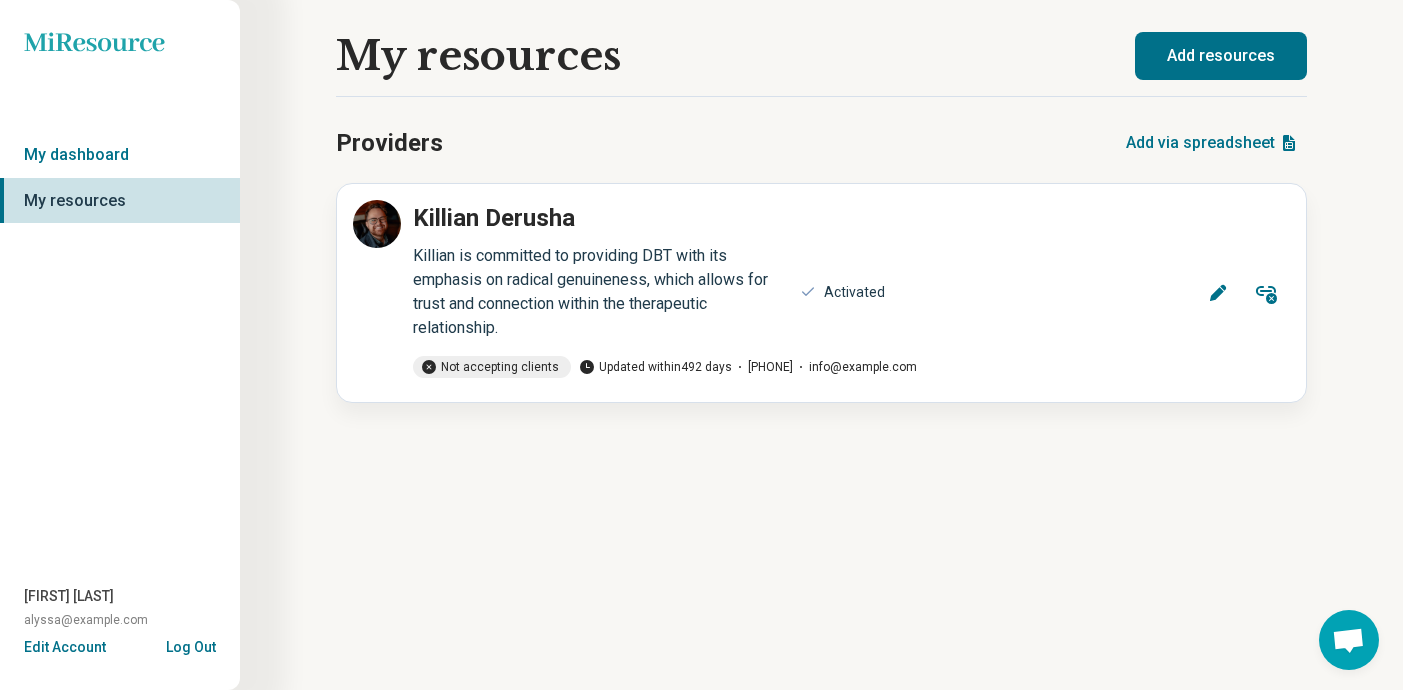 click at bounding box center [1349, 640] 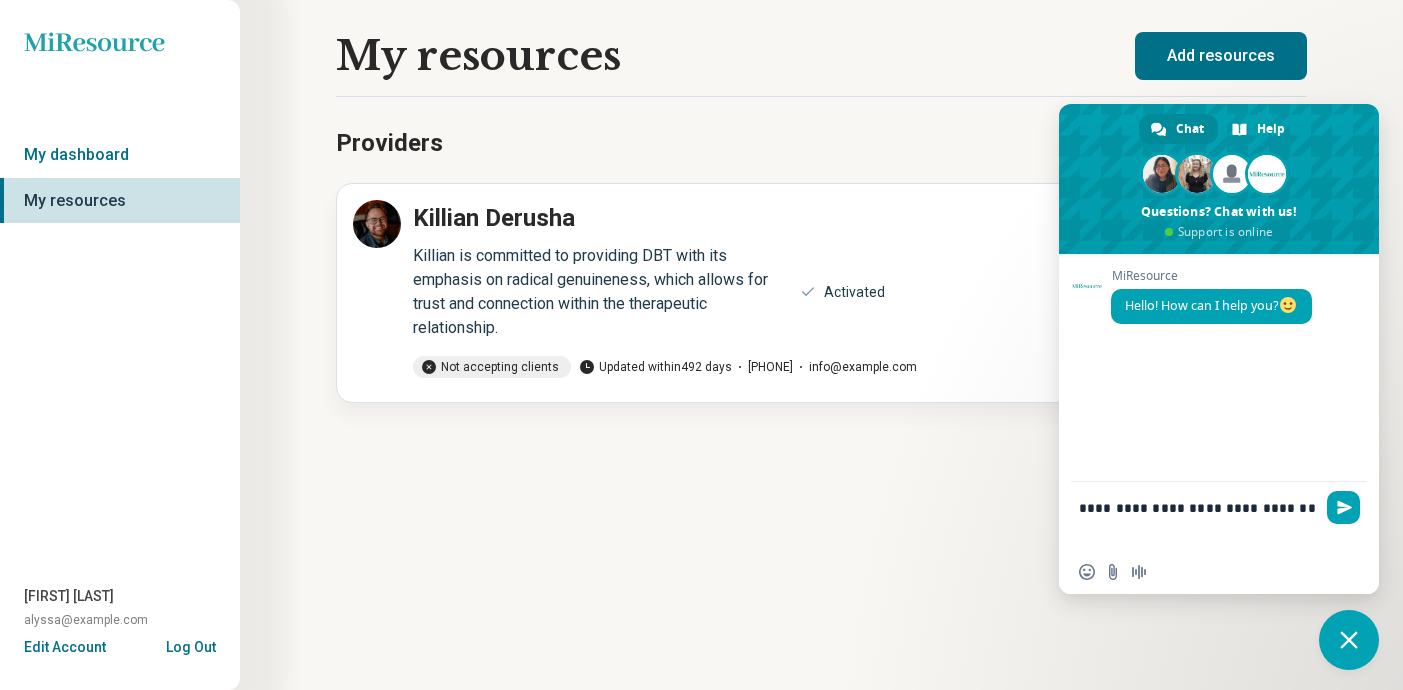 type on "**********" 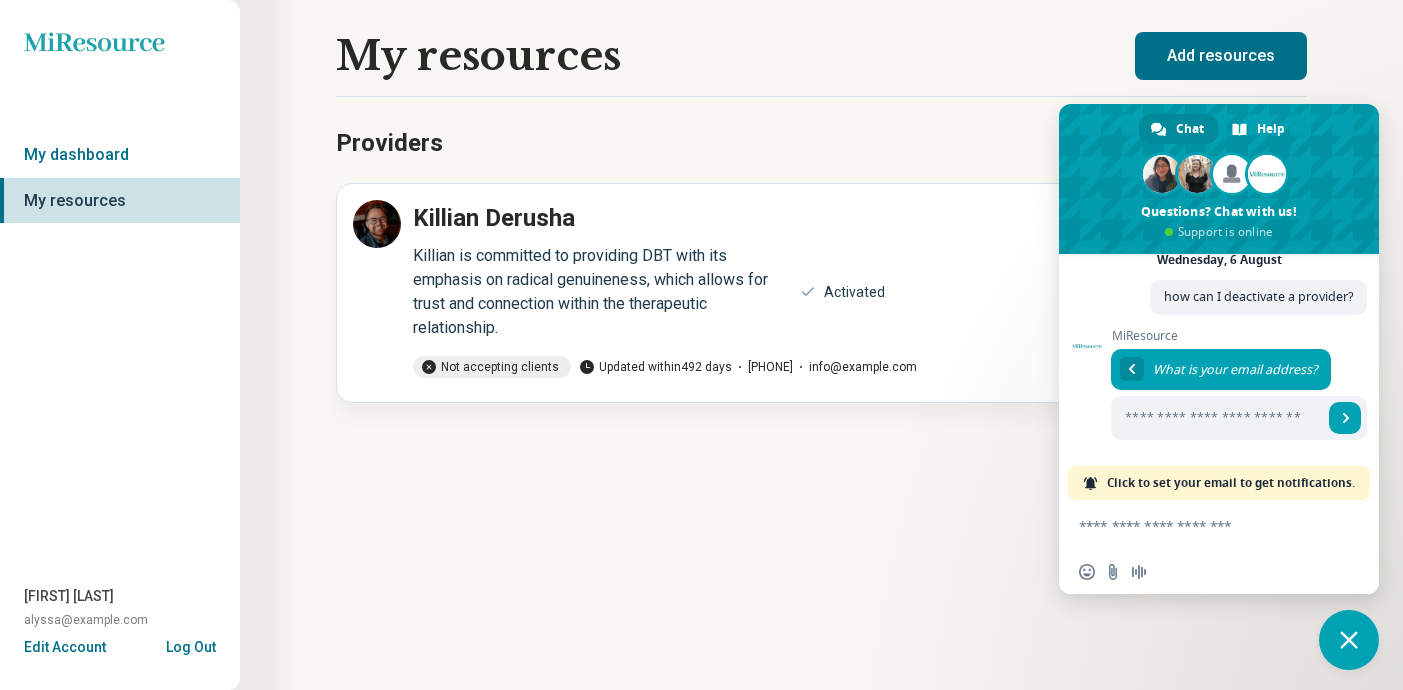 scroll, scrollTop: 94, scrollLeft: 0, axis: vertical 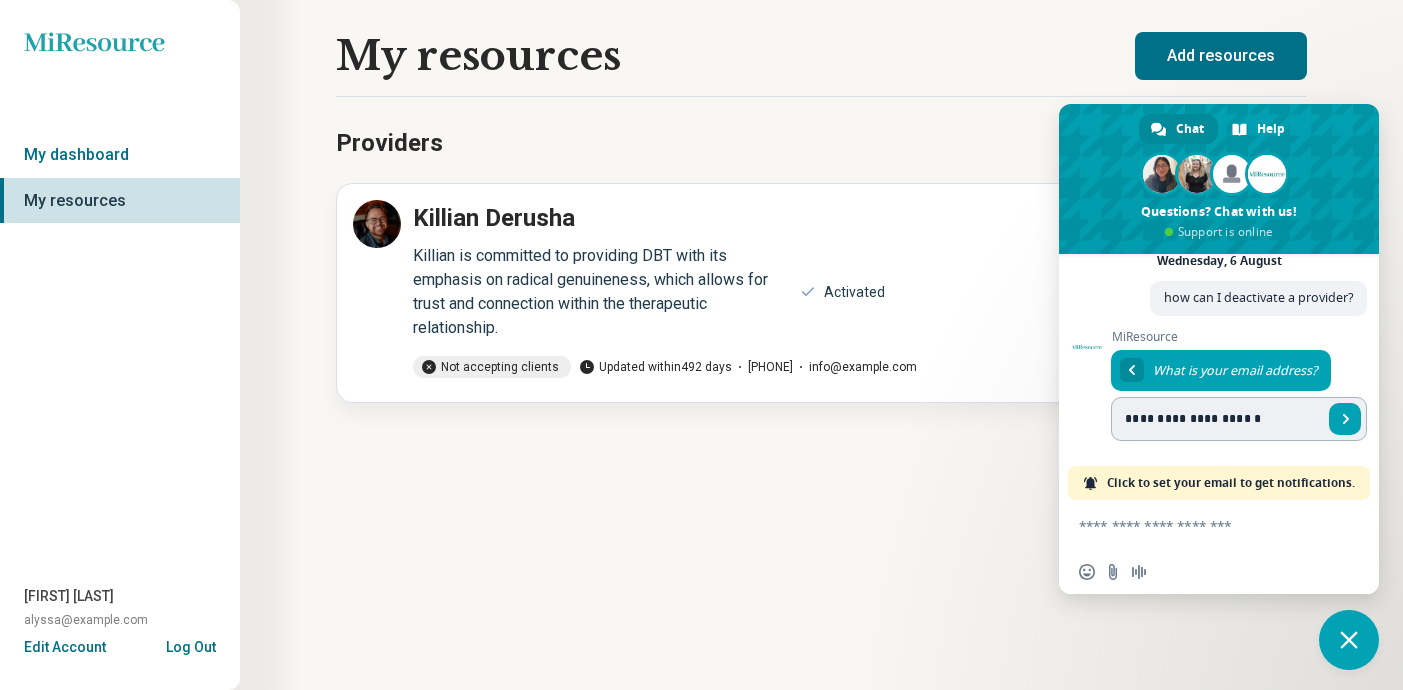 type on "**********" 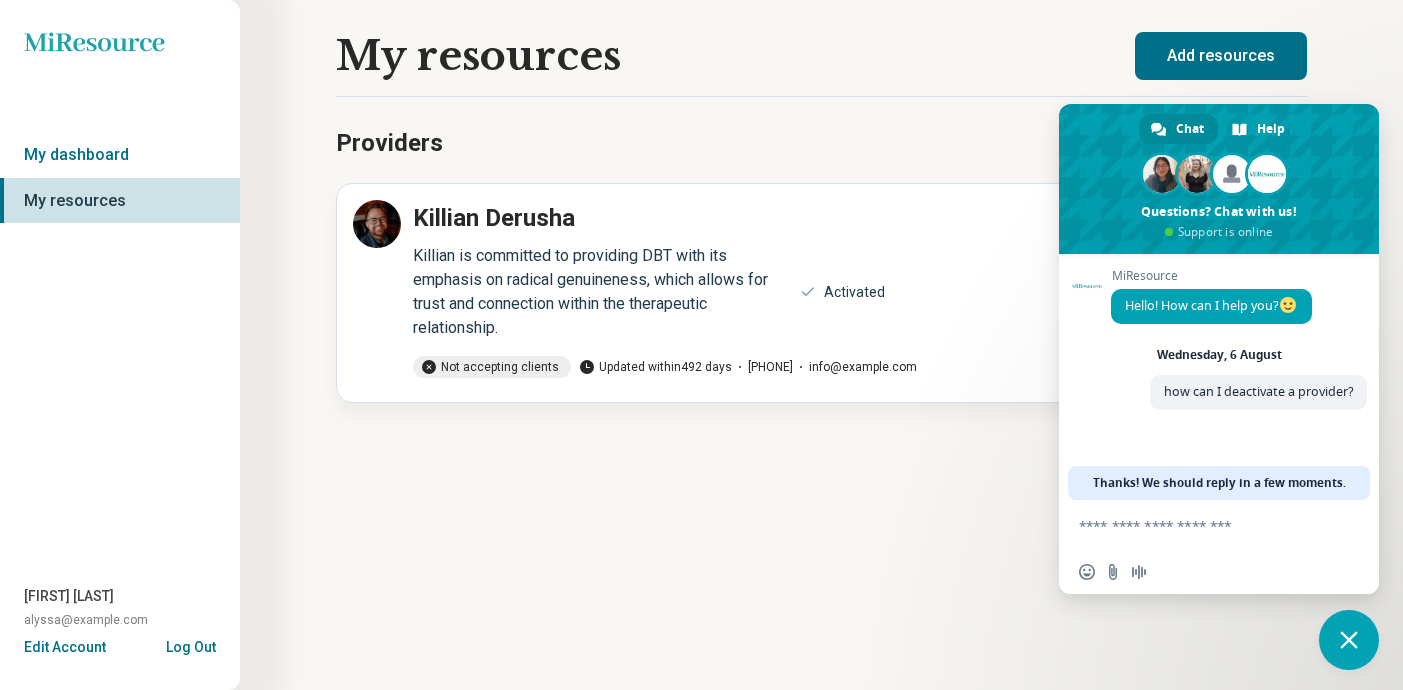 scroll, scrollTop: 0, scrollLeft: 0, axis: both 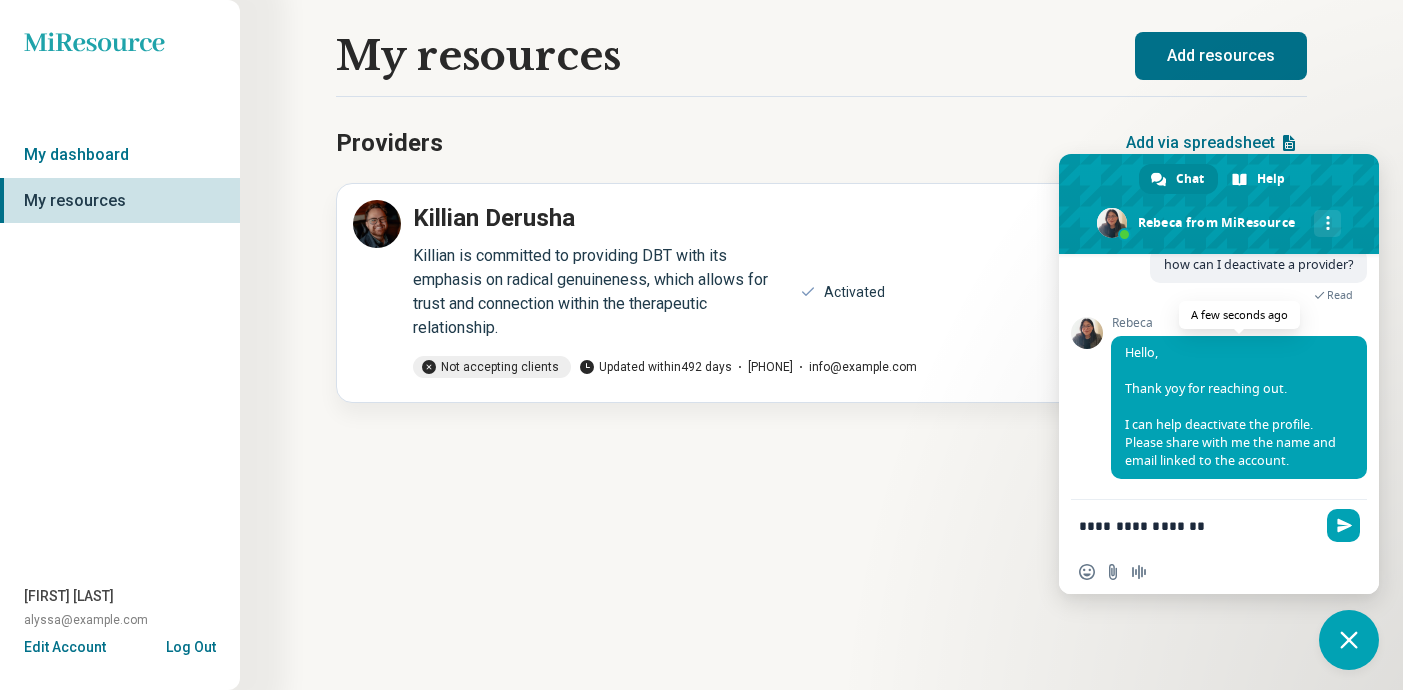 type on "**********" 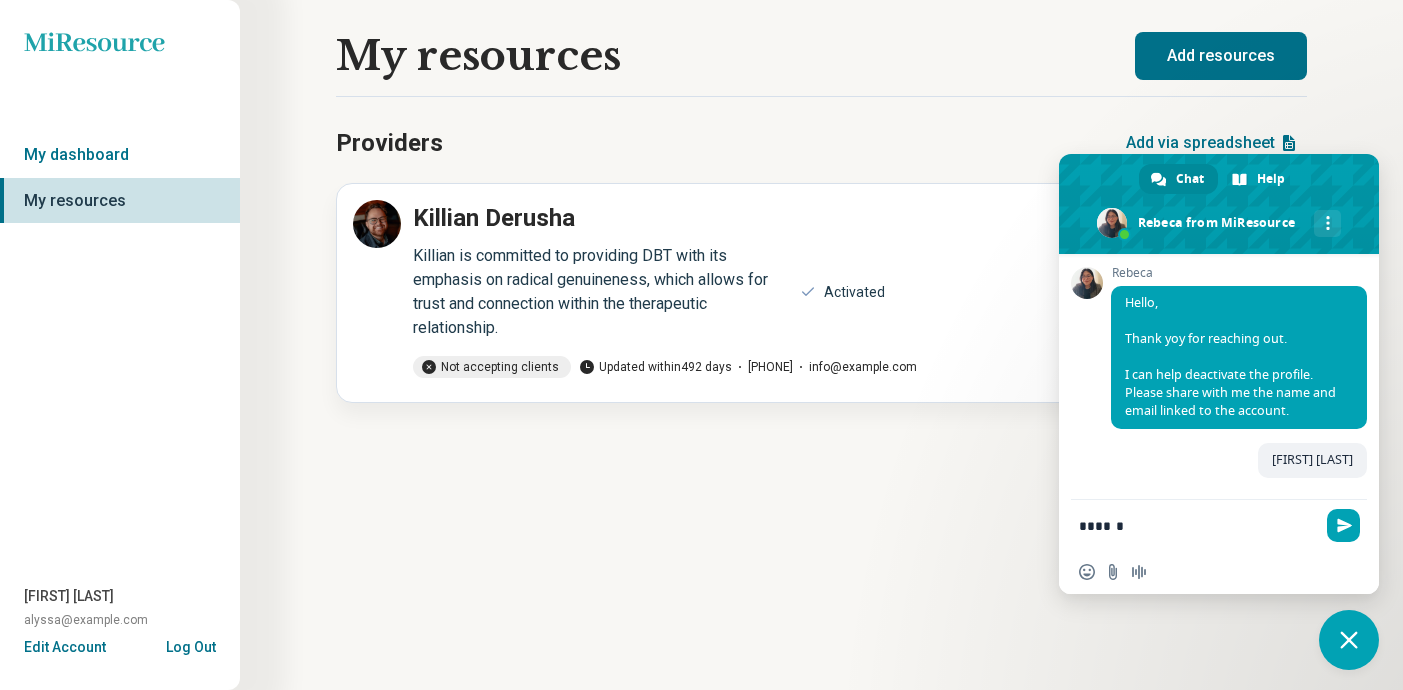 scroll, scrollTop: 176, scrollLeft: 0, axis: vertical 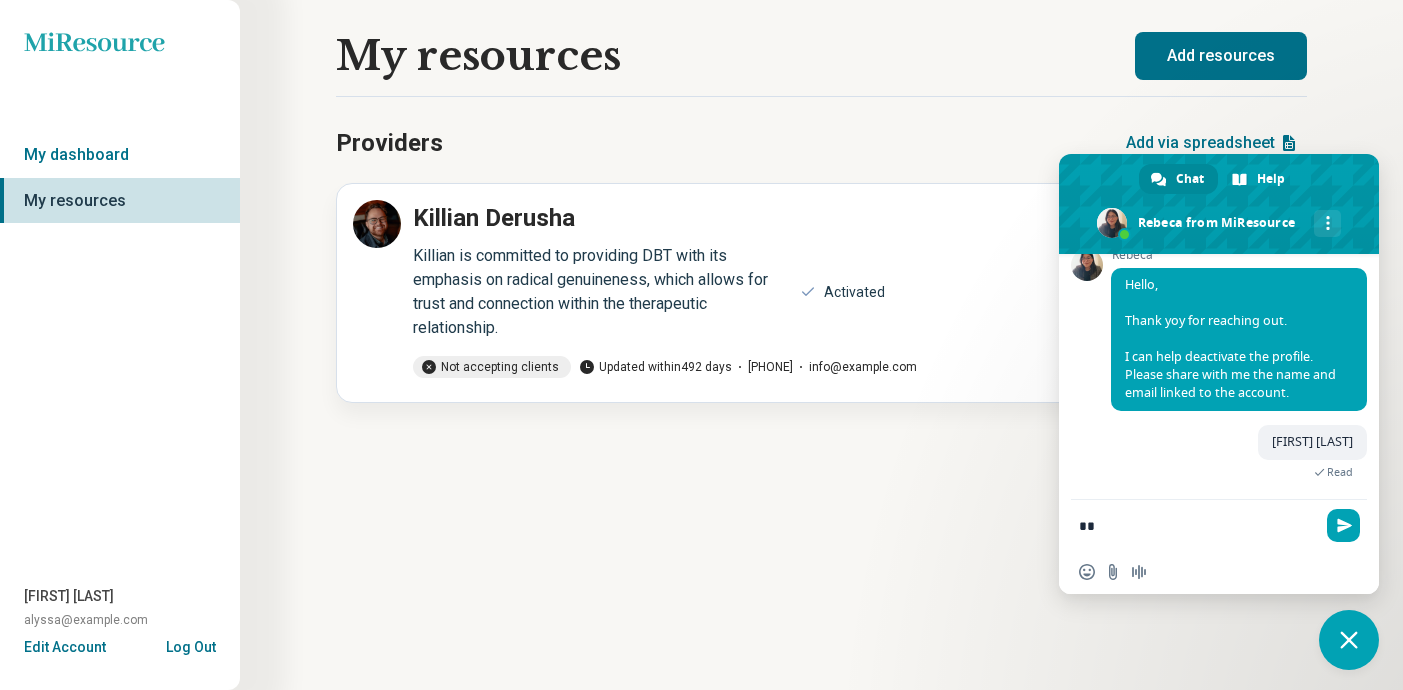 type on "*" 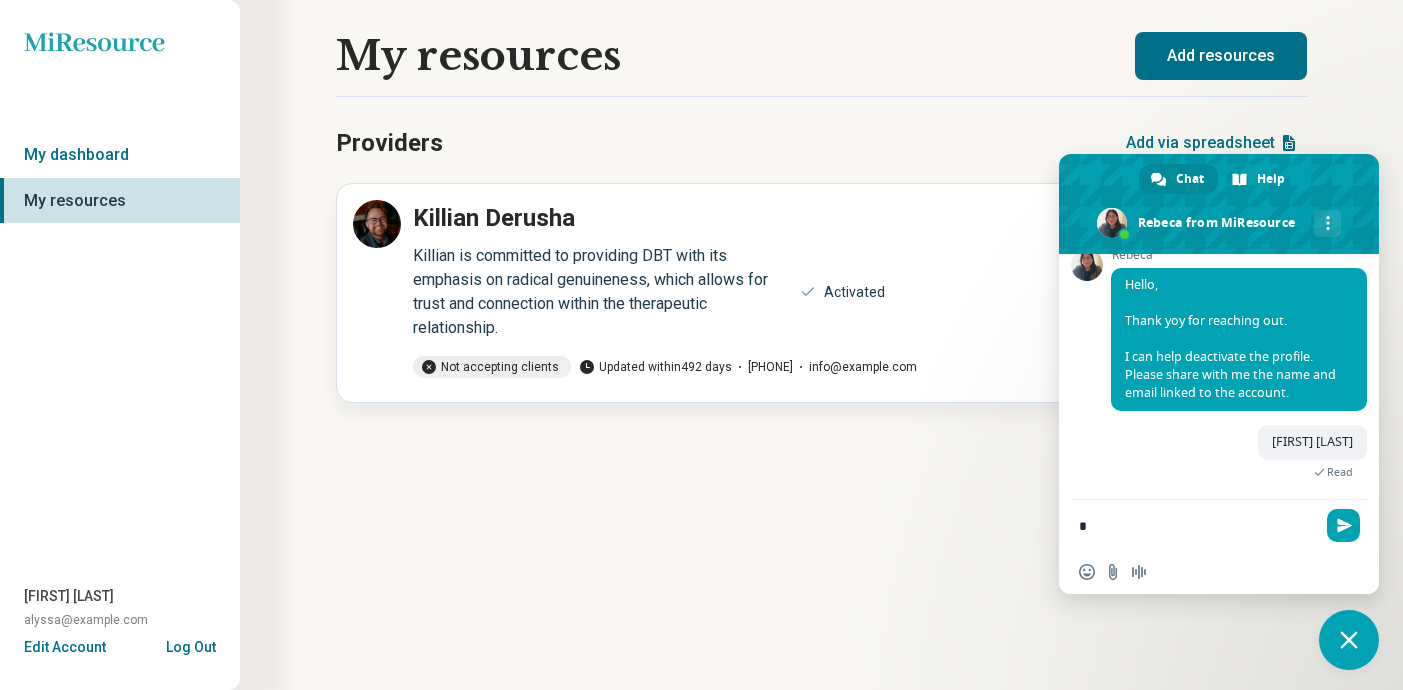type on "*" 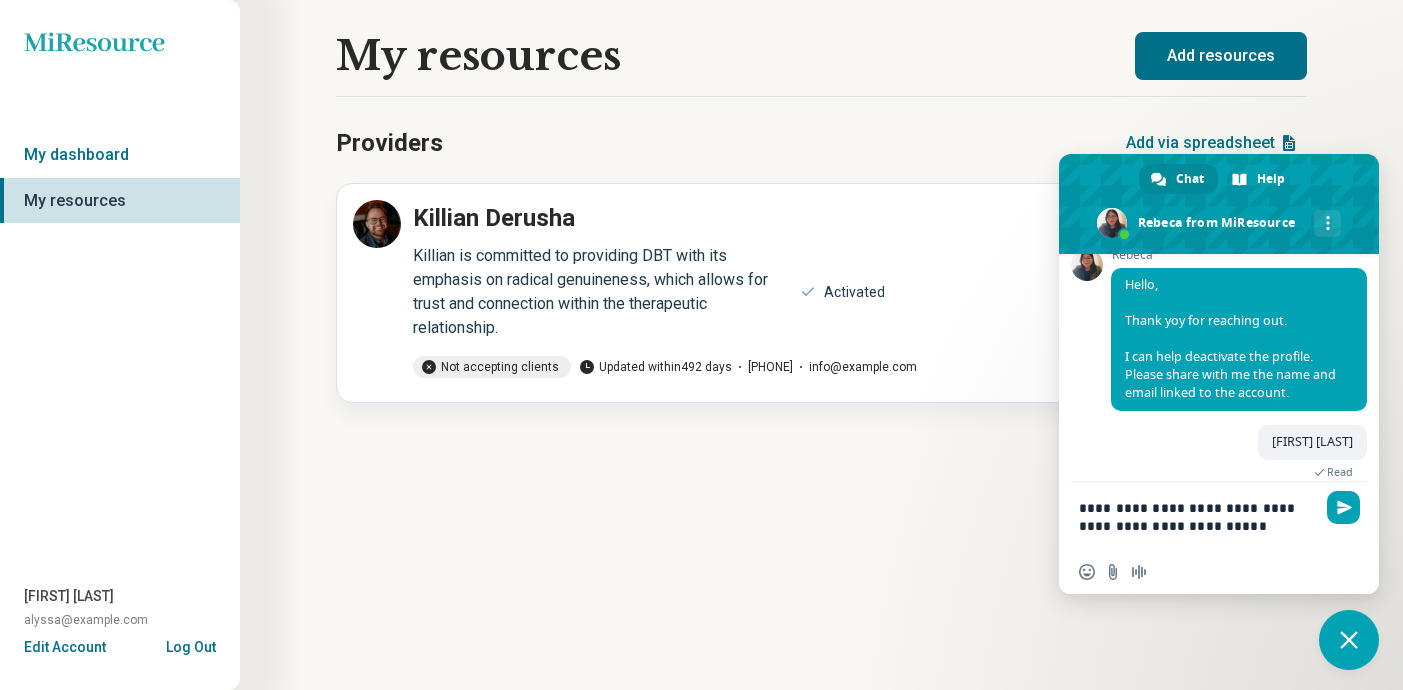 type on "**********" 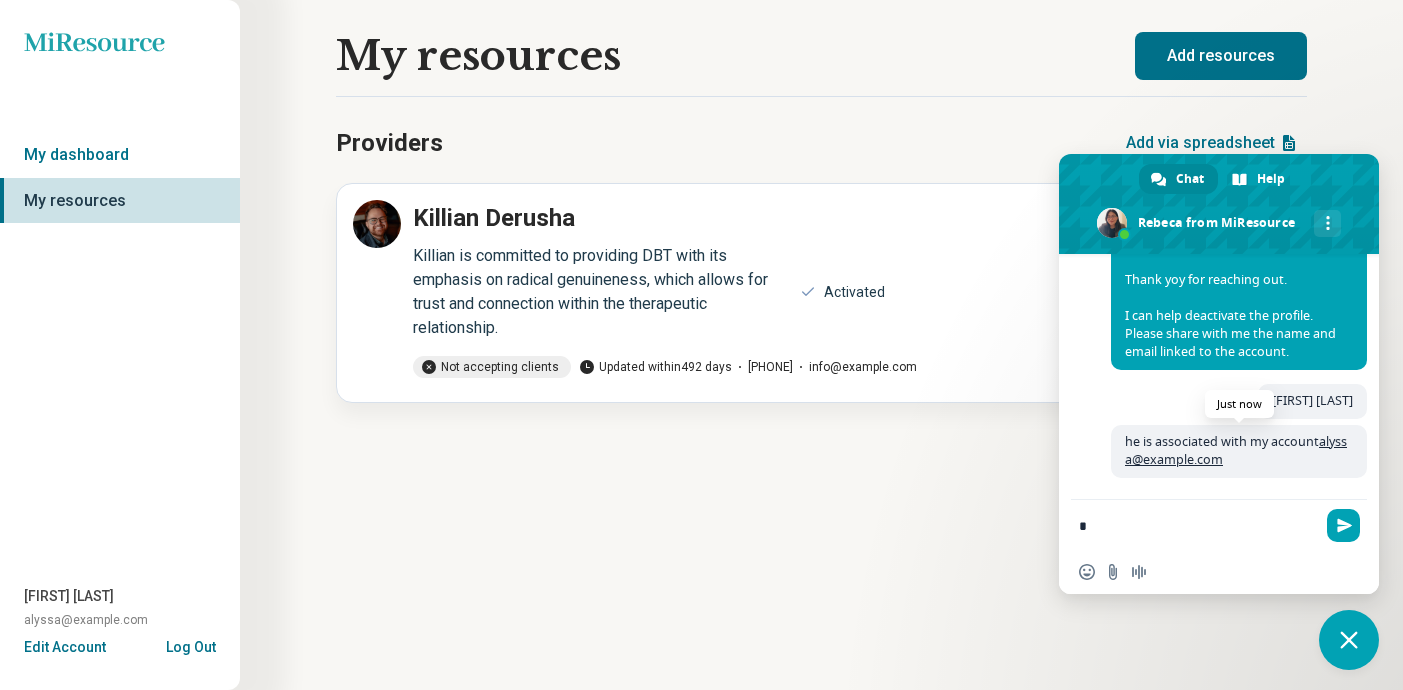 scroll, scrollTop: 216, scrollLeft: 0, axis: vertical 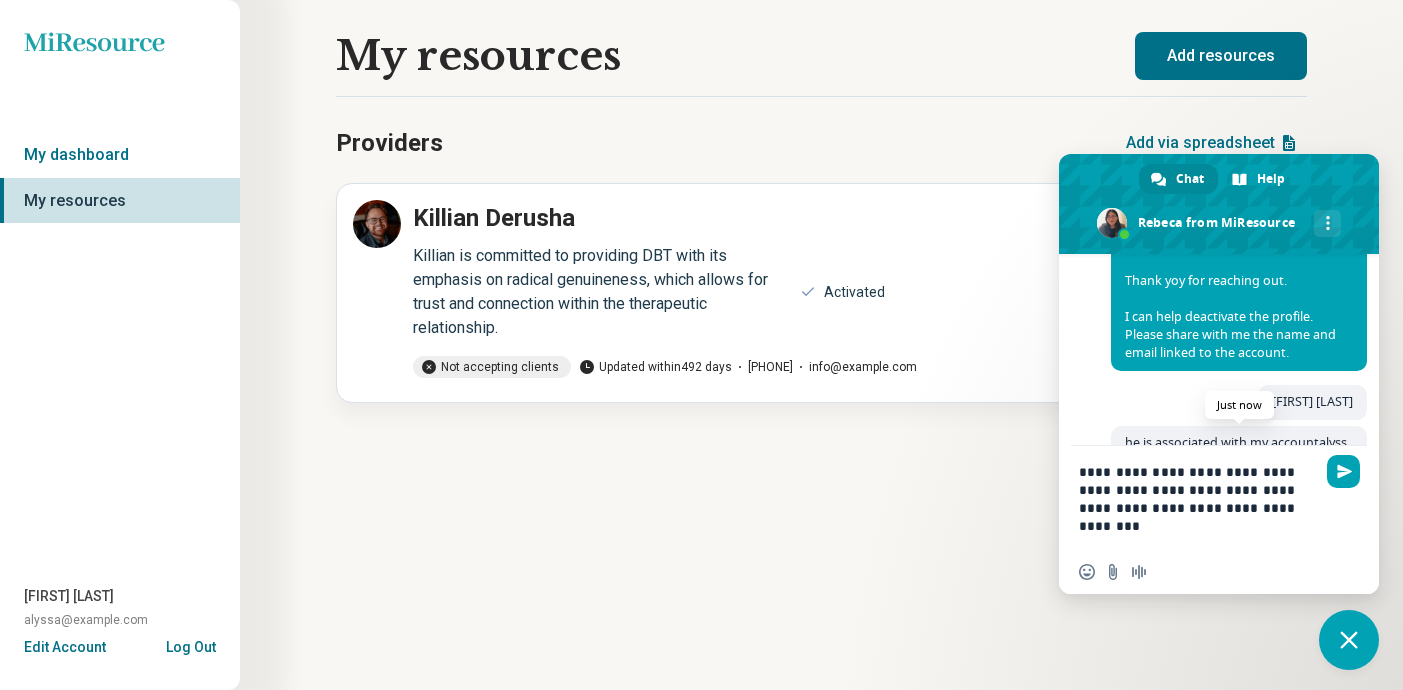 type on "**********" 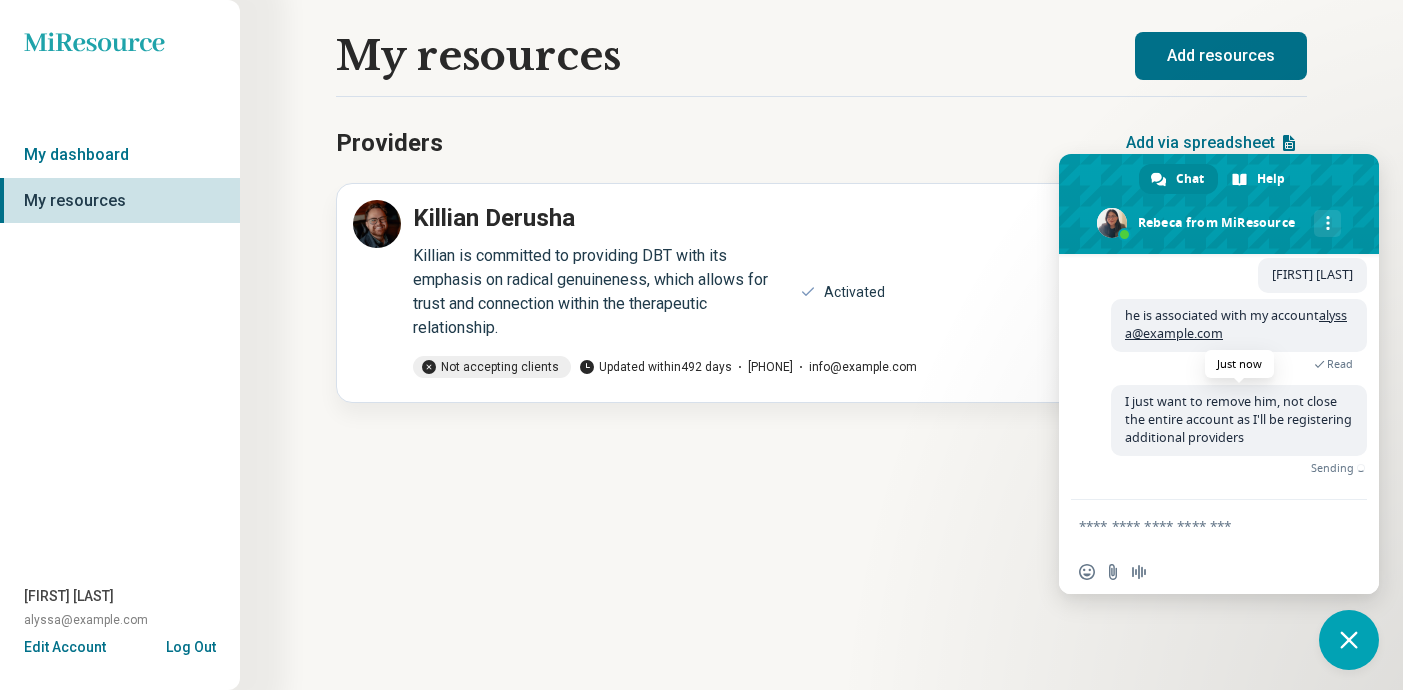 scroll, scrollTop: 293, scrollLeft: 0, axis: vertical 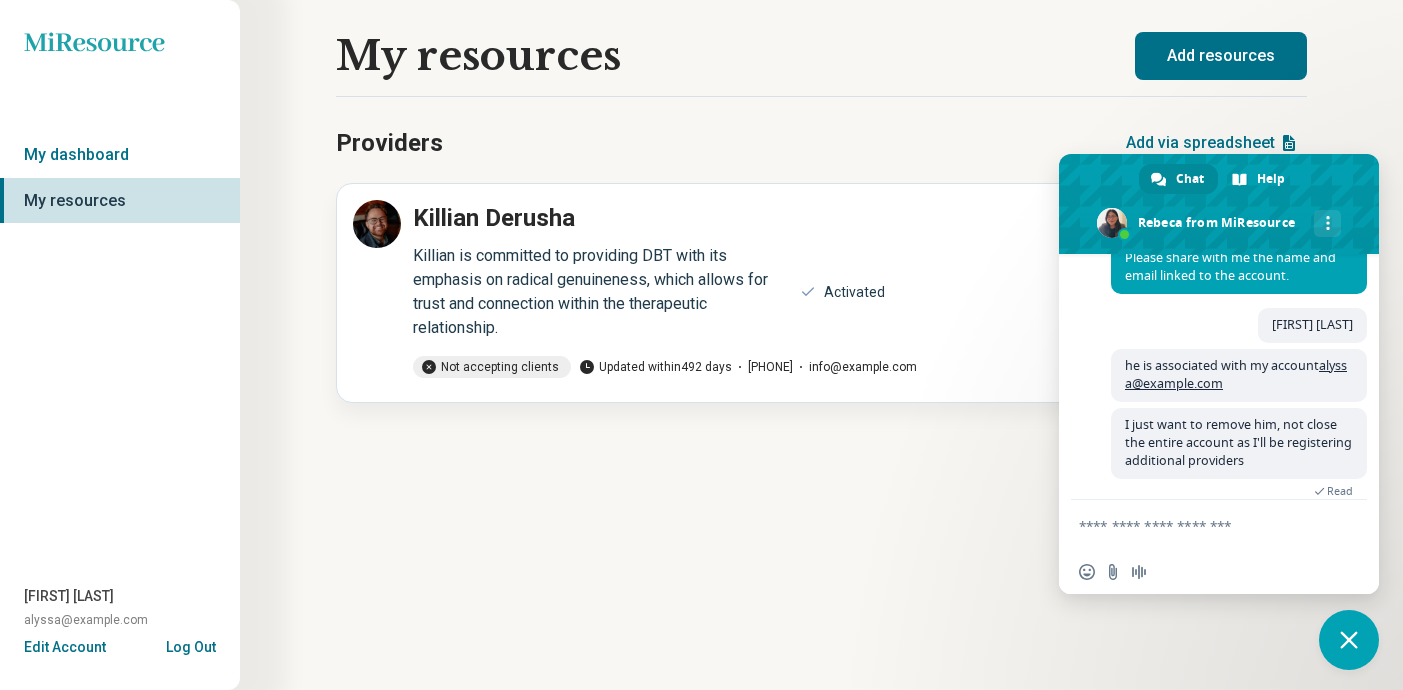 click on "MiResource Hello! How can I help you? Wednesday, 6 August how can I deactivate a provider? 3 minutes ago Rebeca Hello, Thank yoy for reaching out. I can help deactivate the profile. Please share with me the name and email linked to the account. A minute ago Killian Derusha A few seconds ago he is associated with my account alyssa@dbtlawrence.com A few seconds ago I just want to remove him, not close the entire account as I'll be registering additional providers Just now Read" at bounding box center (1219, 377) 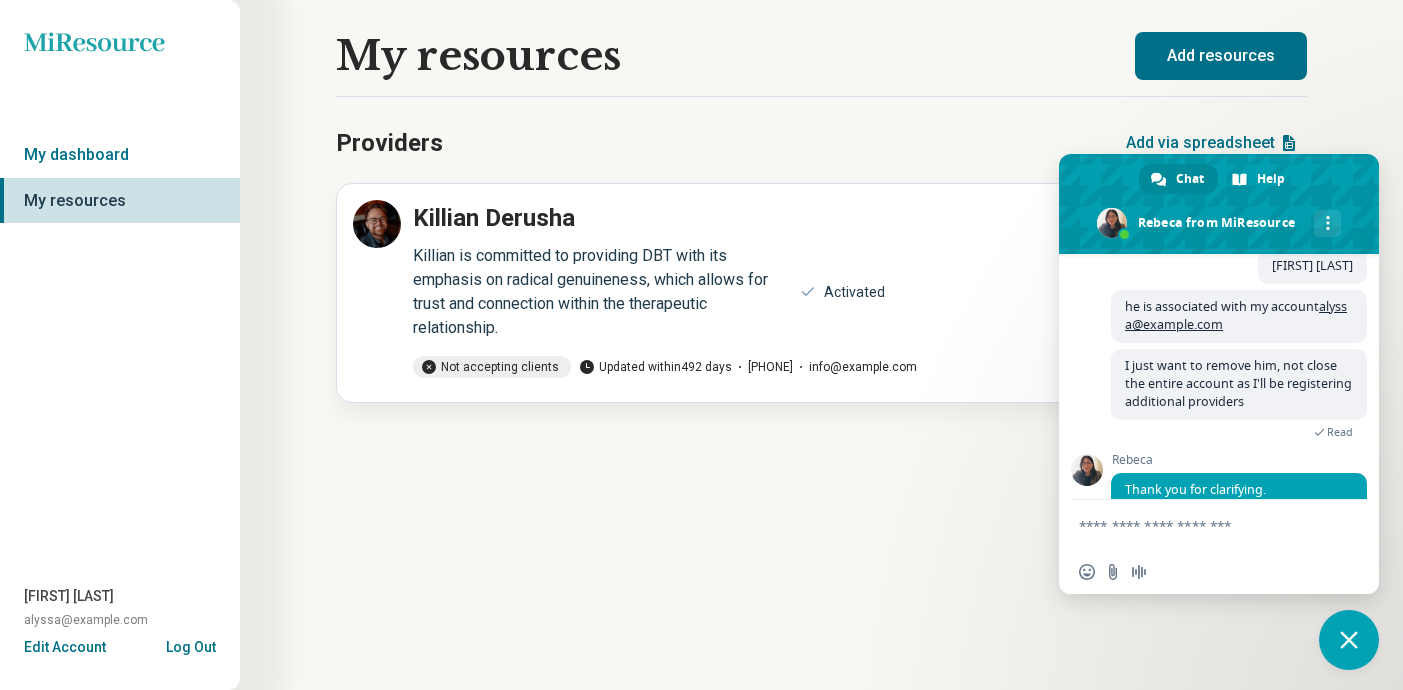 scroll, scrollTop: 417, scrollLeft: 0, axis: vertical 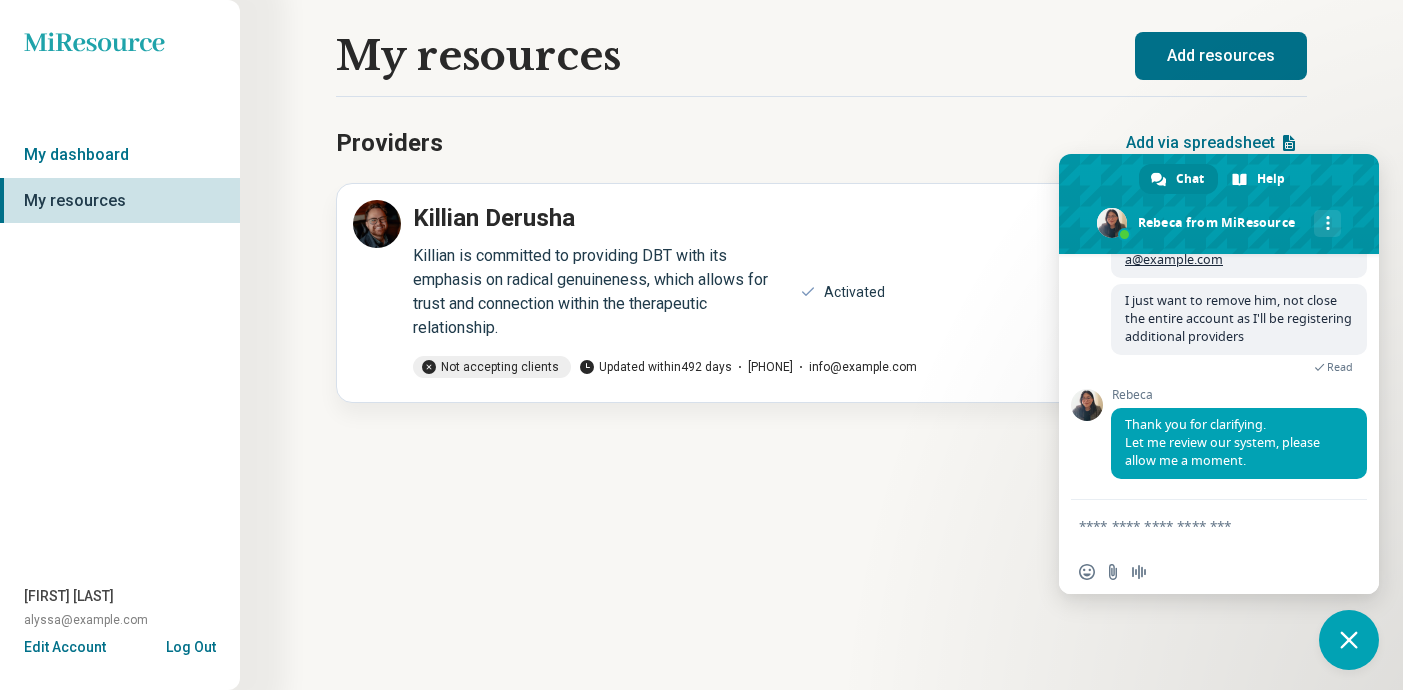click on "MiResource Hello! How can I help you? Wednesday, 6 August how can I deactivate a provider? 3 minutes ago Rebeca Hello, Thank yoy for reaching out. I can help deactivate the profile. Please share with me the name and email linked to the account. A minute ago Killian Derusha A minute ago he is associated with my account alyssa@dbtlawrence.com A minute ago I just want to remove him, not close the entire account as I'll be registering additional providers A minute ago Read Rebeca Thank you for clarifying. Let me review our system, please allow me a moment. Just now" at bounding box center (1219, 377) 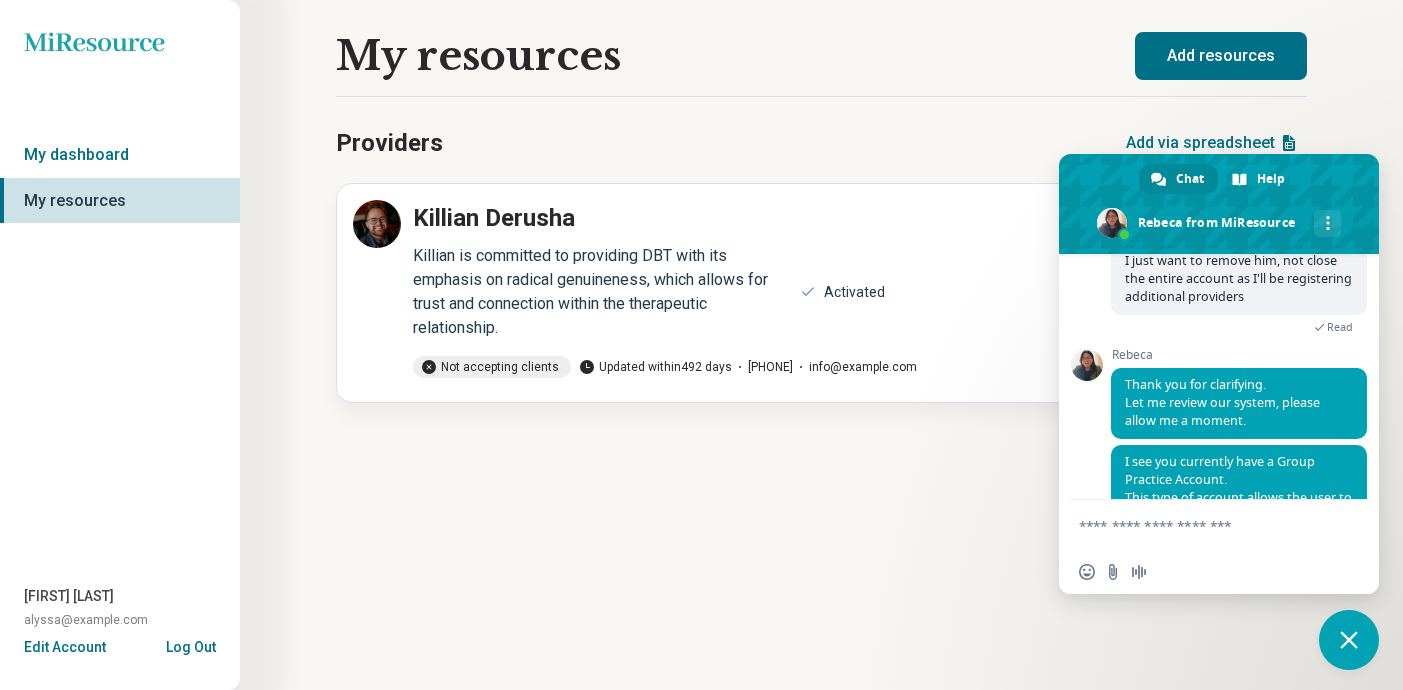 scroll, scrollTop: 566, scrollLeft: 0, axis: vertical 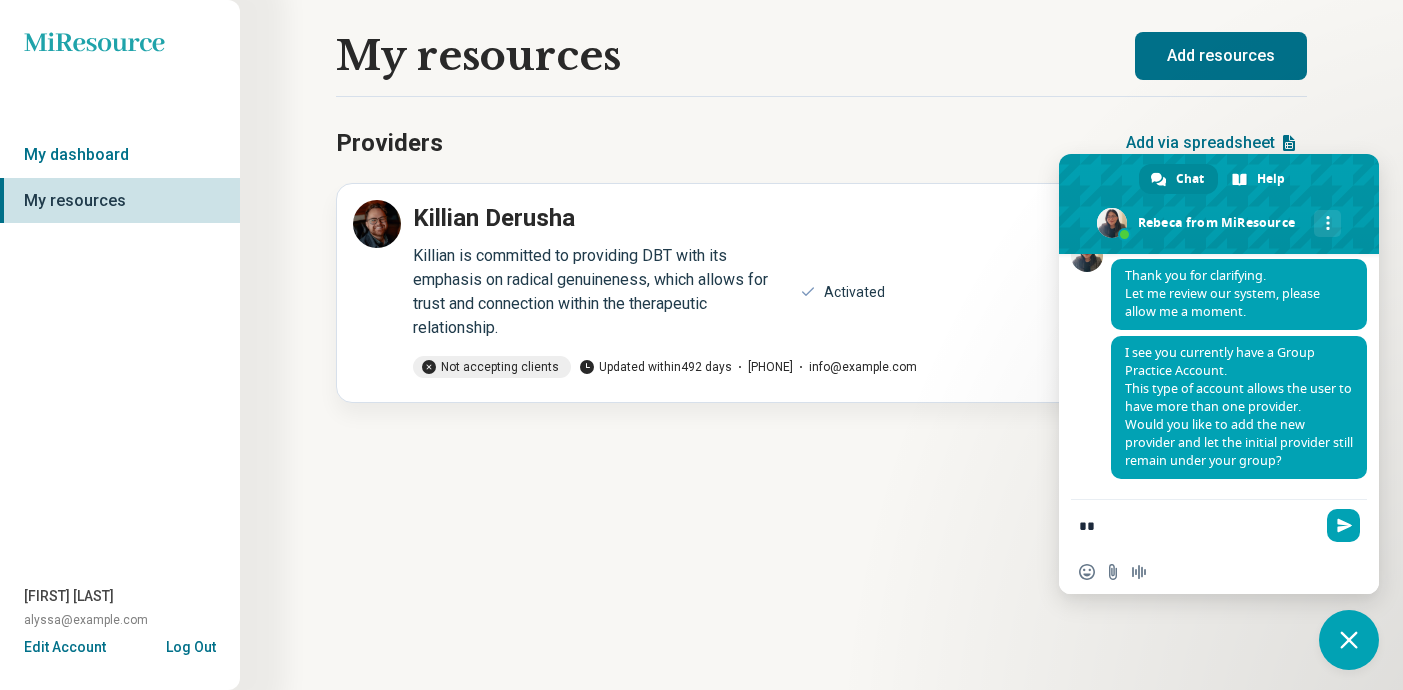 type on "*" 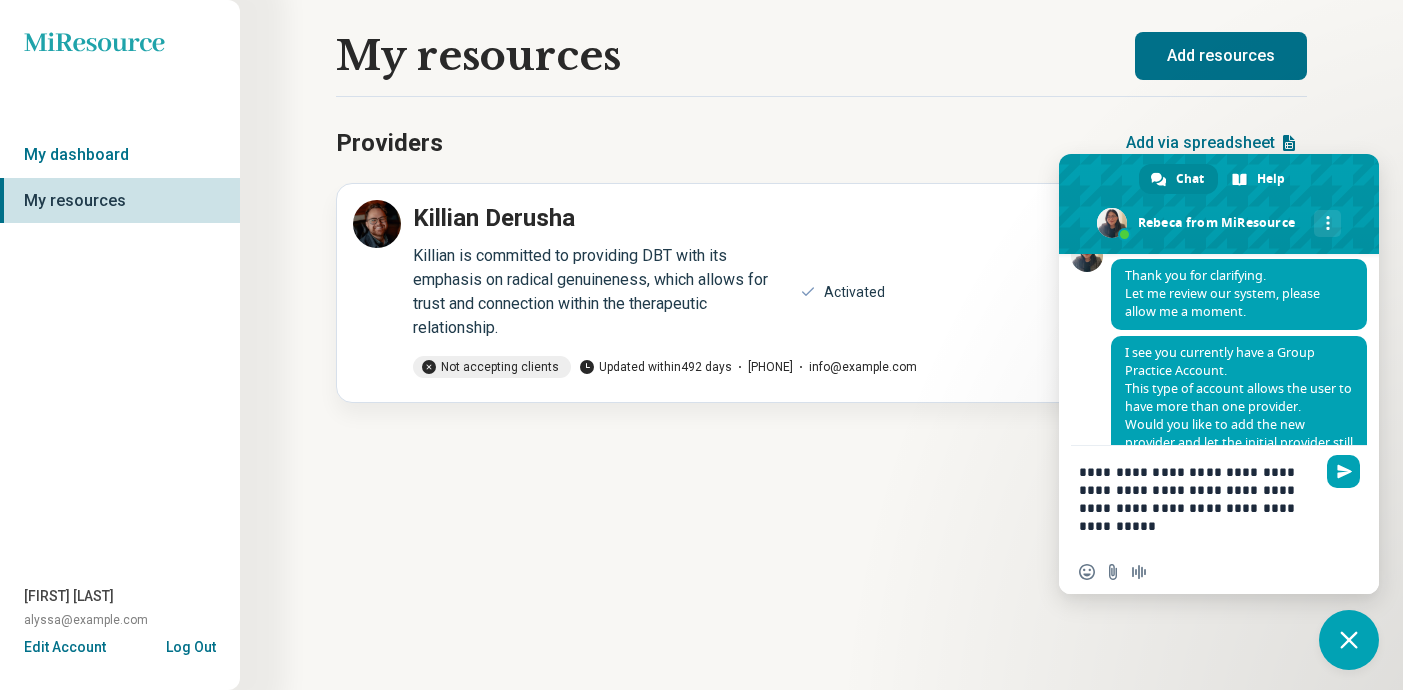 type on "**********" 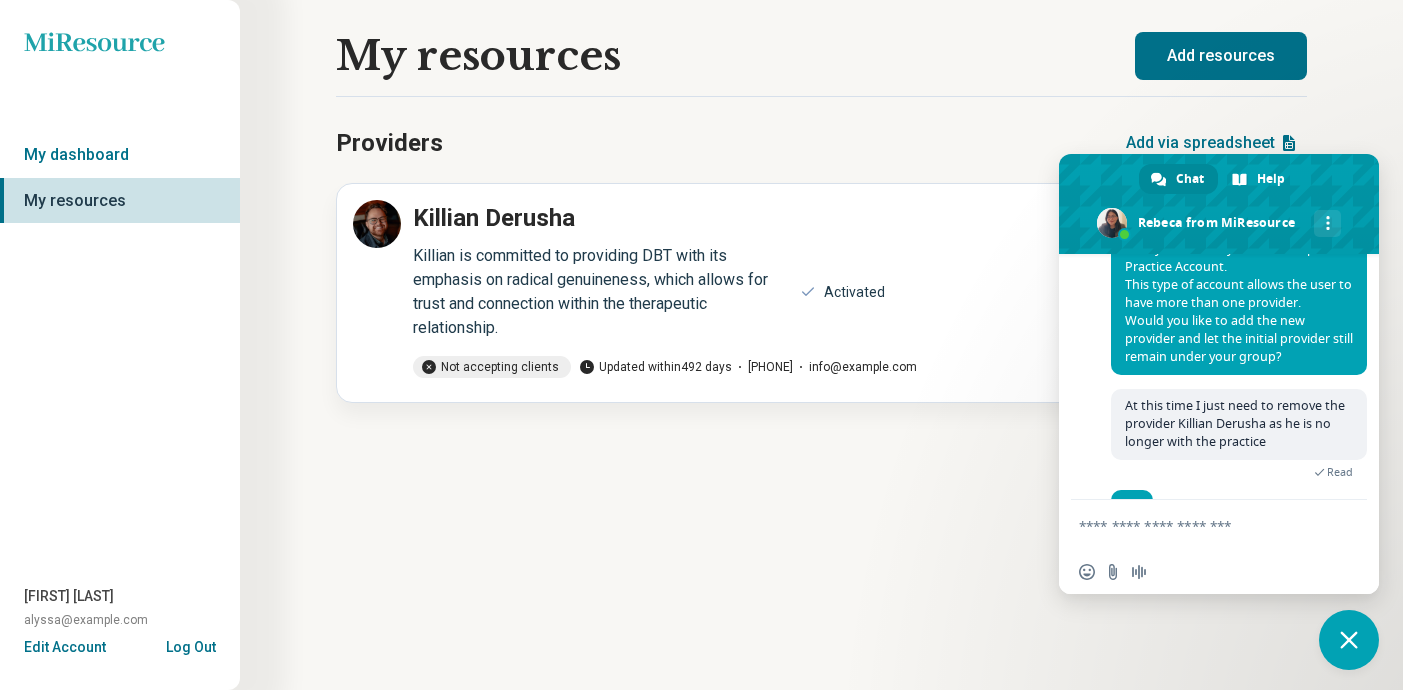 scroll, scrollTop: 691, scrollLeft: 0, axis: vertical 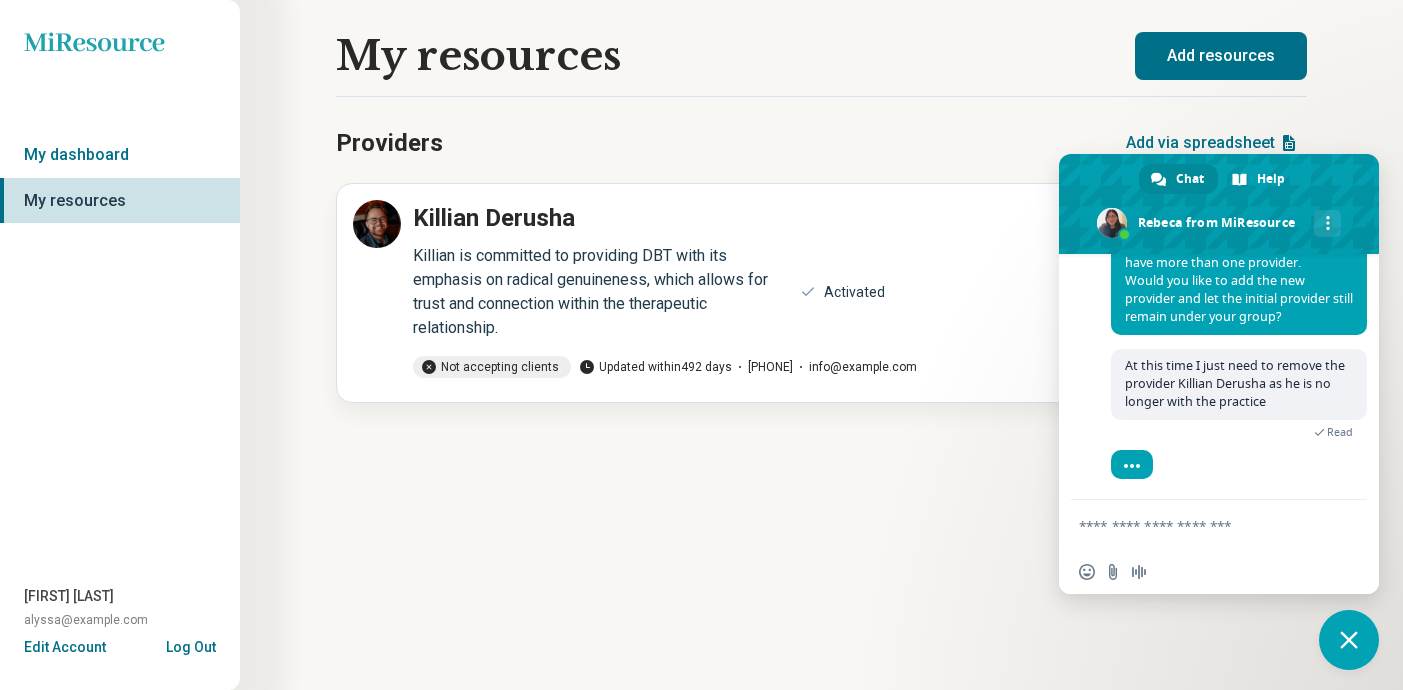 click on "MiResource Hello! How can I help you? Wednesday, 6 August how can I deactivate a provider? 8 minutes ago Rebeca Hello, Thank yoy for reaching out. I can help deactivate the profile. Please share with me the name and email linked to the account. 6 minutes ago Killian Derusha 5 minutes ago he is associated with my account alyssa@dbtlawrence.com 5 minutes ago I just want to remove him, not close the entire account as I'll be registering additional providers 5 minutes ago Rebeca Thank you for clarifying. Let me review our system, please allow me a moment. 4 minutes ago Rebeca I see you currently have a Group Practice Account. This type of account allows the user to have more than one provider. Would you like to add the new provider and let the initial provider still remain under your group? A few seconds ago At this time I just need to remove the provider Killian Derusha as he is no longer with the practice A few seconds ago Read" at bounding box center (1219, 377) 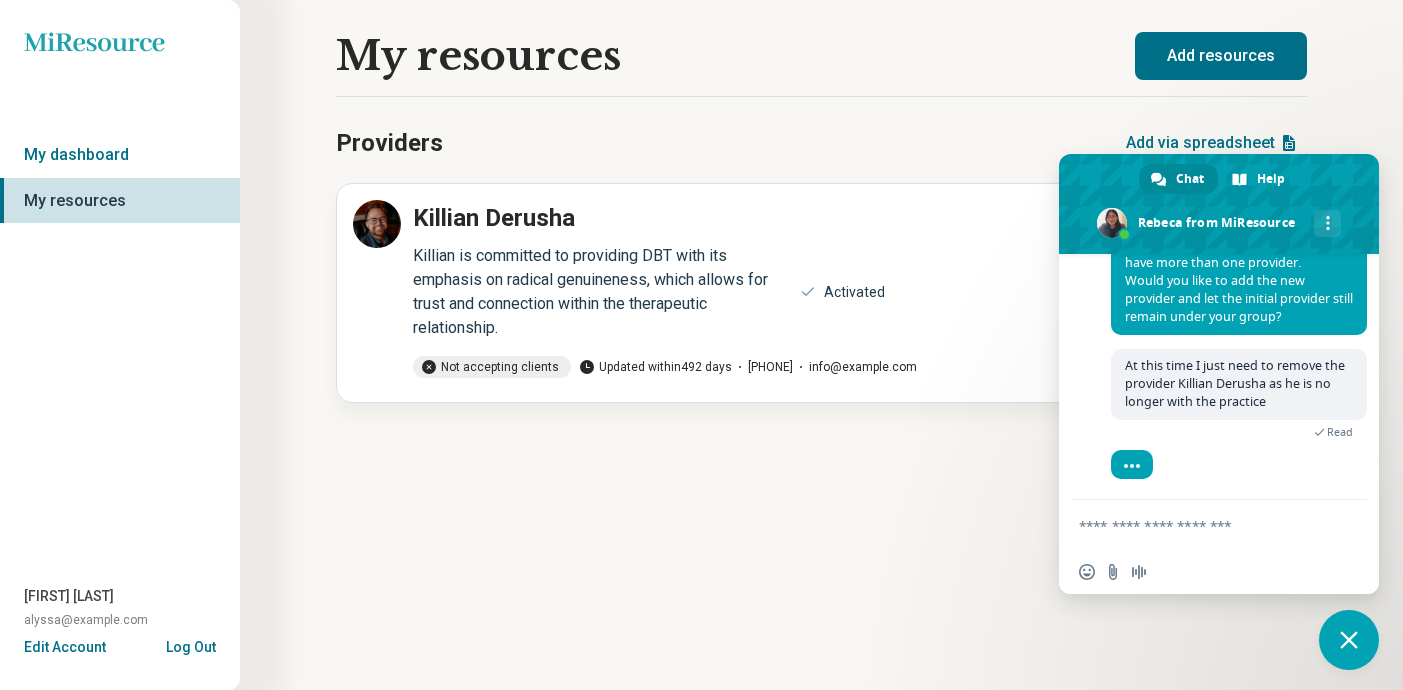 scroll, scrollTop: 792, scrollLeft: 0, axis: vertical 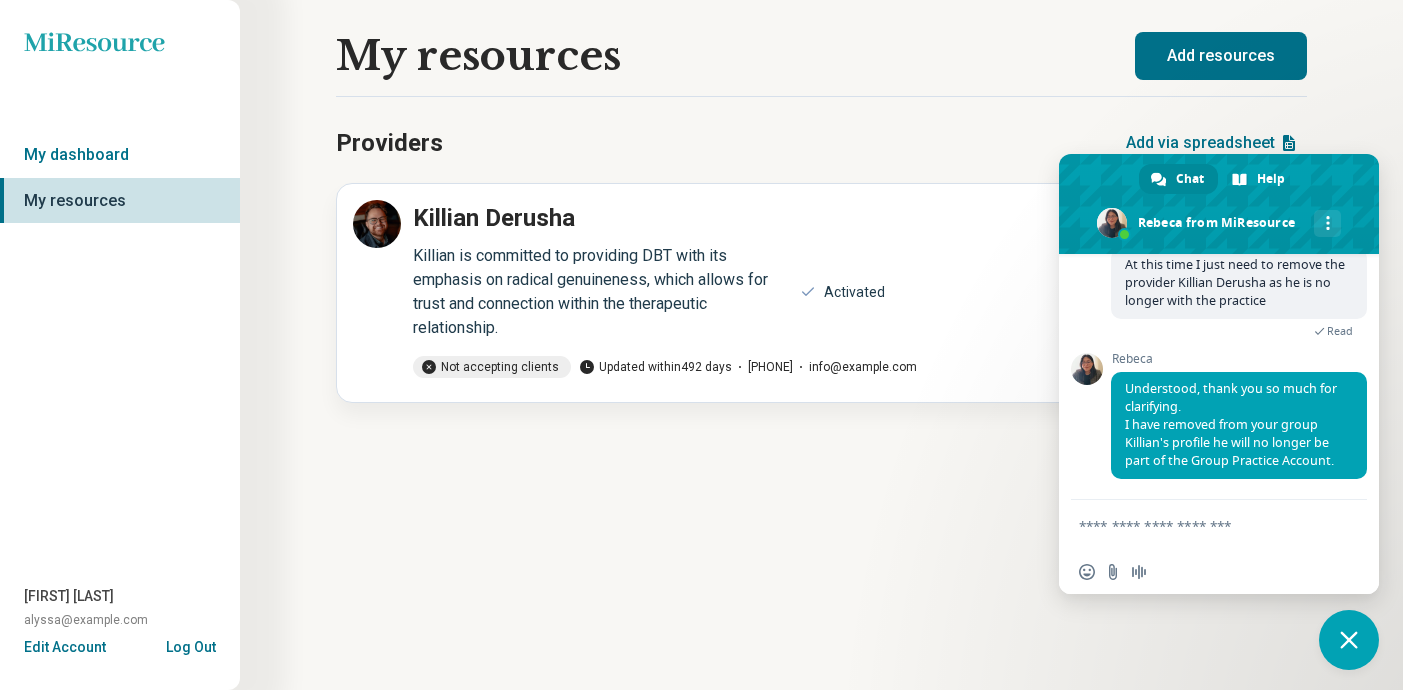 click on "My resources Providers Add via spreadsheet Killian Derusha Killian is committed to providing DBT with its emphasis on radical genuineness, which allows for trust and connection within the therapeutic relationship. Activated Not accepting clients Updated within 492 days (785) 424-7770 info@dbtlawrence.com Edit Remove Add resources" at bounding box center [821, 345] 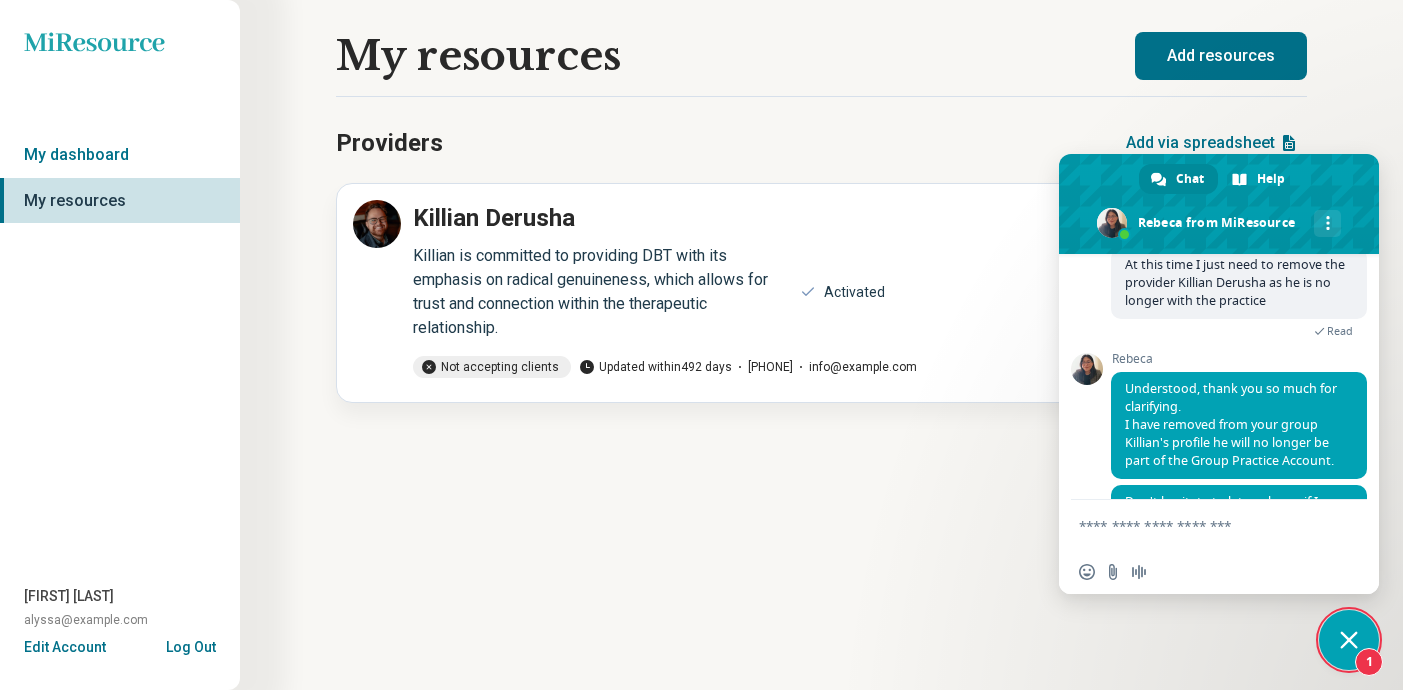 scroll, scrollTop: 869, scrollLeft: 0, axis: vertical 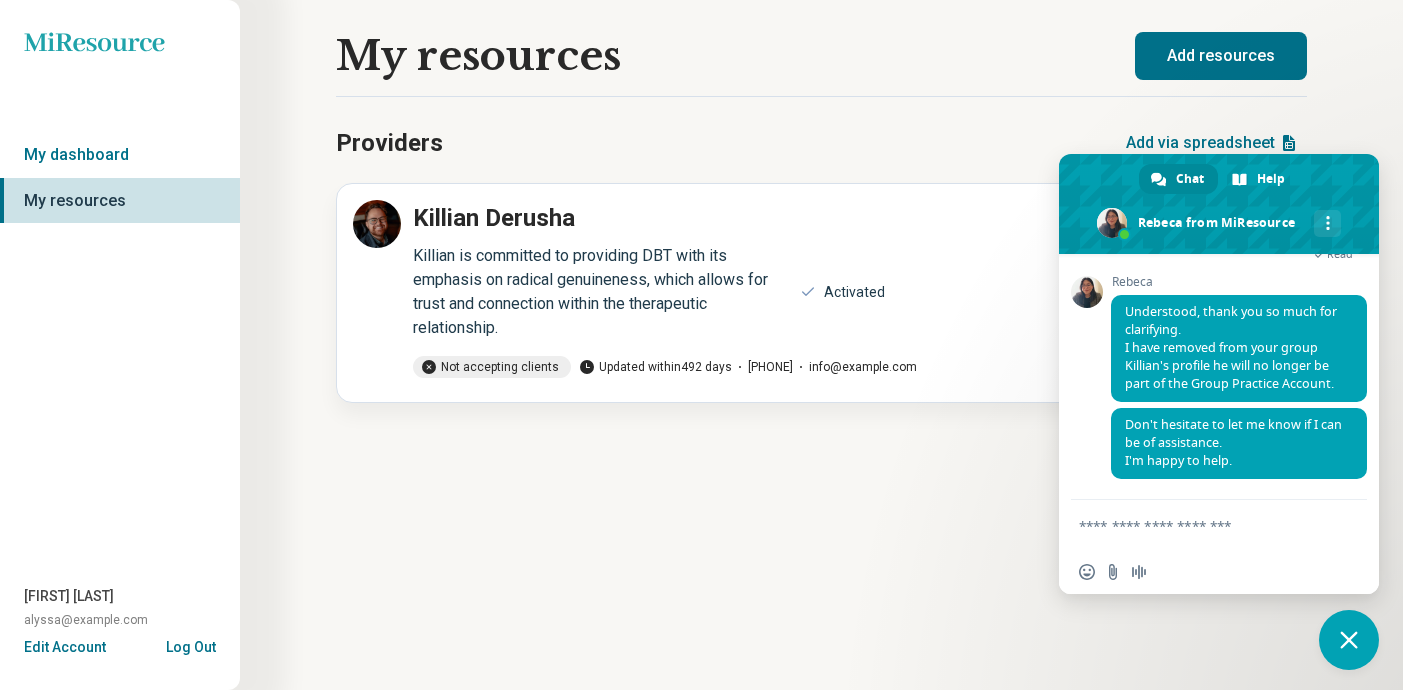 click on "MiResource Hello! How can I help you? Wednesday, 6 August how can I deactivate a provider? 11 minutes ago Rebeca Hello, Thank yoy for reaching out. I can help deactivate the profile. Please share with me the name and email linked to the account. 9 minutes ago Killian Derusha 8 minutes ago he is associated with my account alyssa@dbtlawrence.com 8 minutes ago I just want to remove him, not close the entire account as I'll be registering additional providers 8 minutes ago Rebeca Thank you for clarifying. Let me review our system, please allow me a moment. 7 minutes ago Rebeca I see you currently have a Group Practice Account. This type of account allows the user to have more than one provider. Would you like to add the new provider and let the initial provider still remain under your group? 3 minutes ago At this time I just need to remove the provider Killian Derusha as he is no longer with the practice 3 minutes ago Read Rebeca Understood, thank you so much for clarifying. A few seconds ago Rebeca Just now" at bounding box center [1219, 377] 